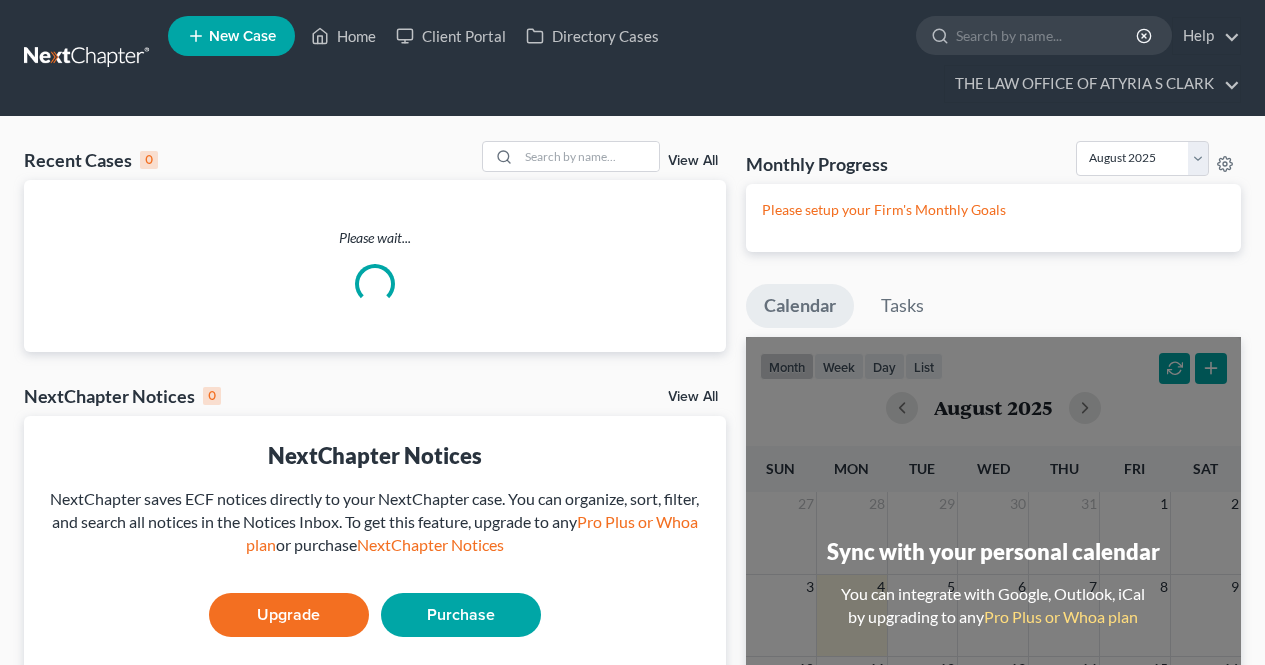 scroll, scrollTop: 0, scrollLeft: 0, axis: both 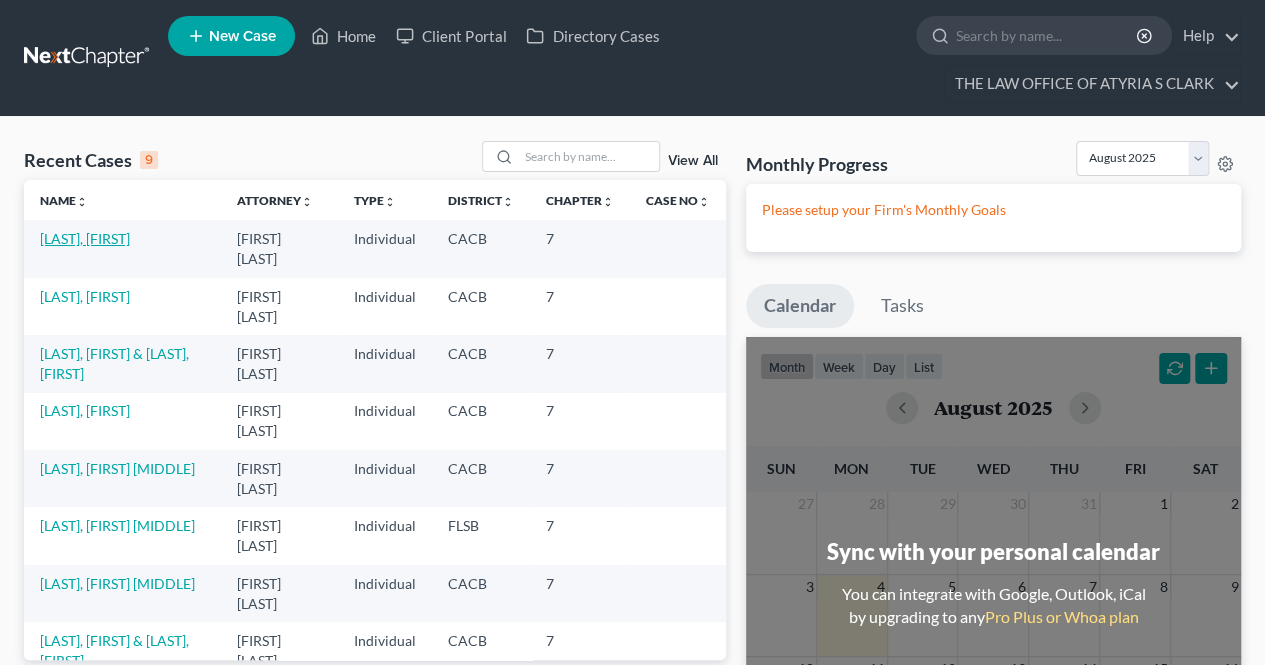 click on "[LAST], [FIRST]" at bounding box center [85, 238] 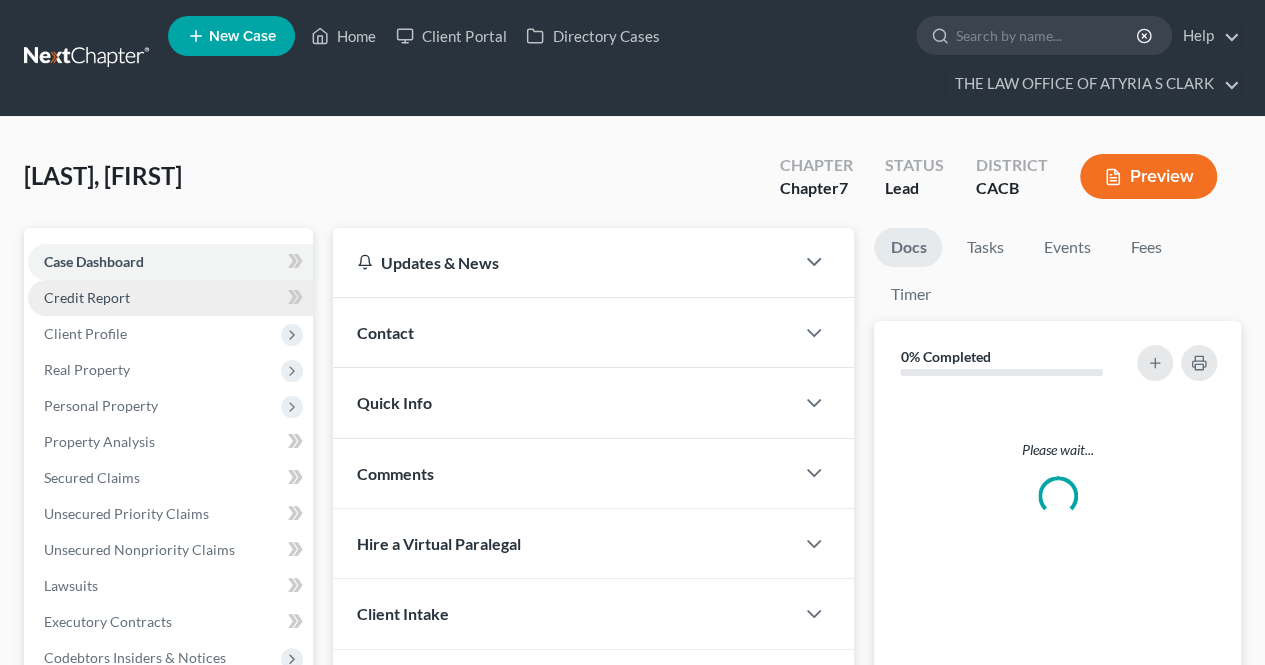 click on "Credit Report" at bounding box center (170, 298) 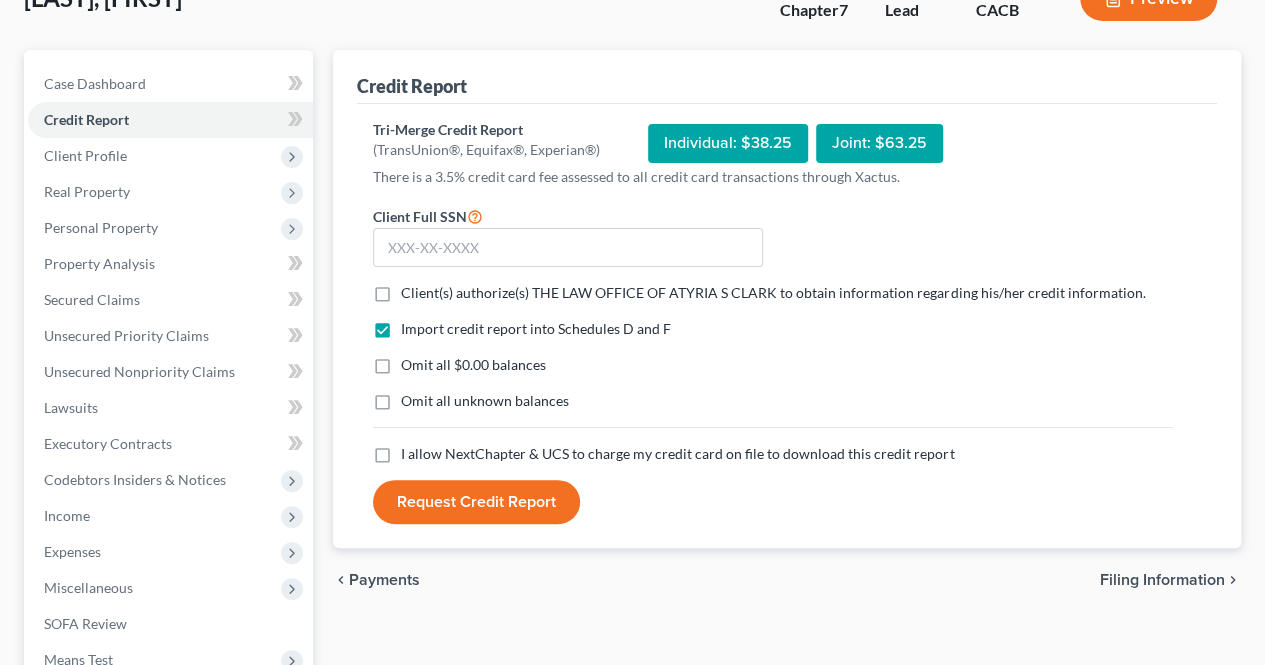 drag, startPoint x: 1278, startPoint y: 214, endPoint x: 1279, endPoint y: 320, distance: 106.004715 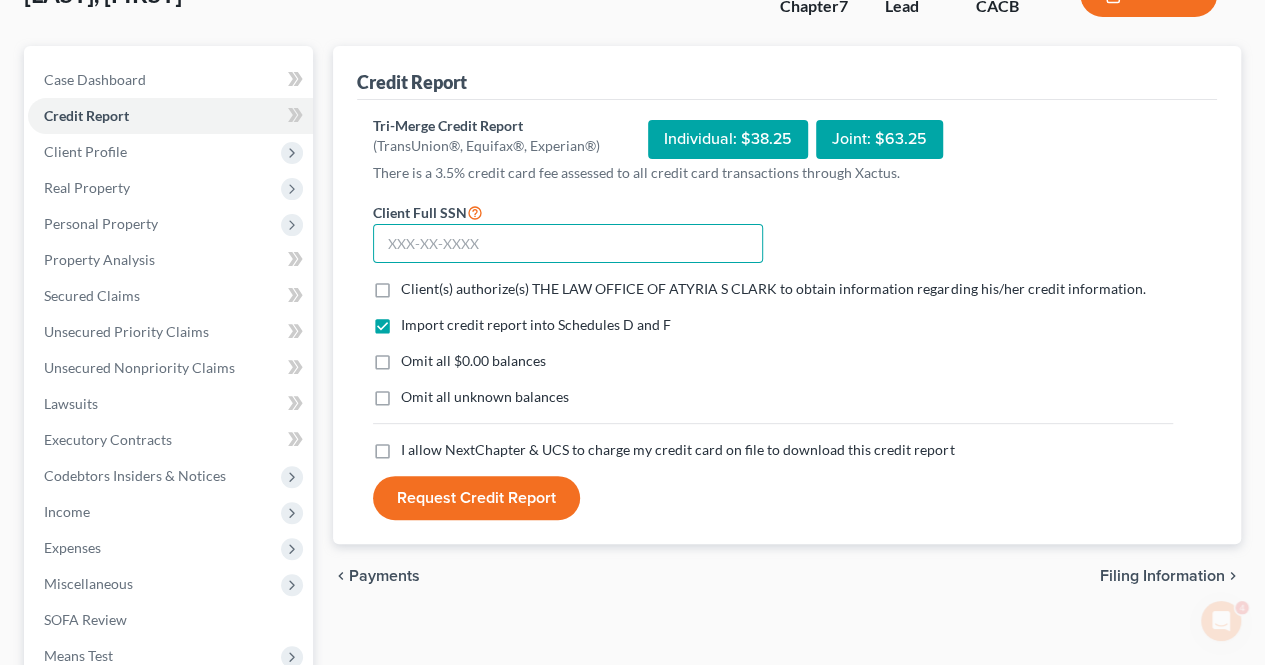 click at bounding box center (568, 244) 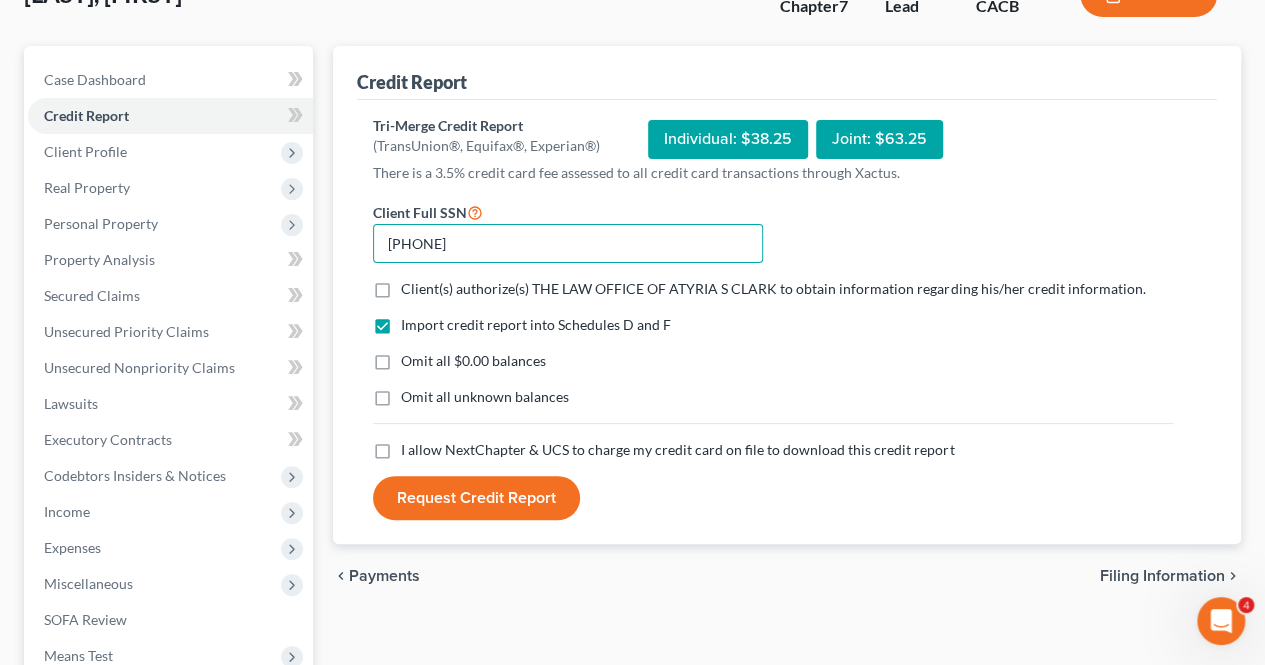 type on "[PHONE]" 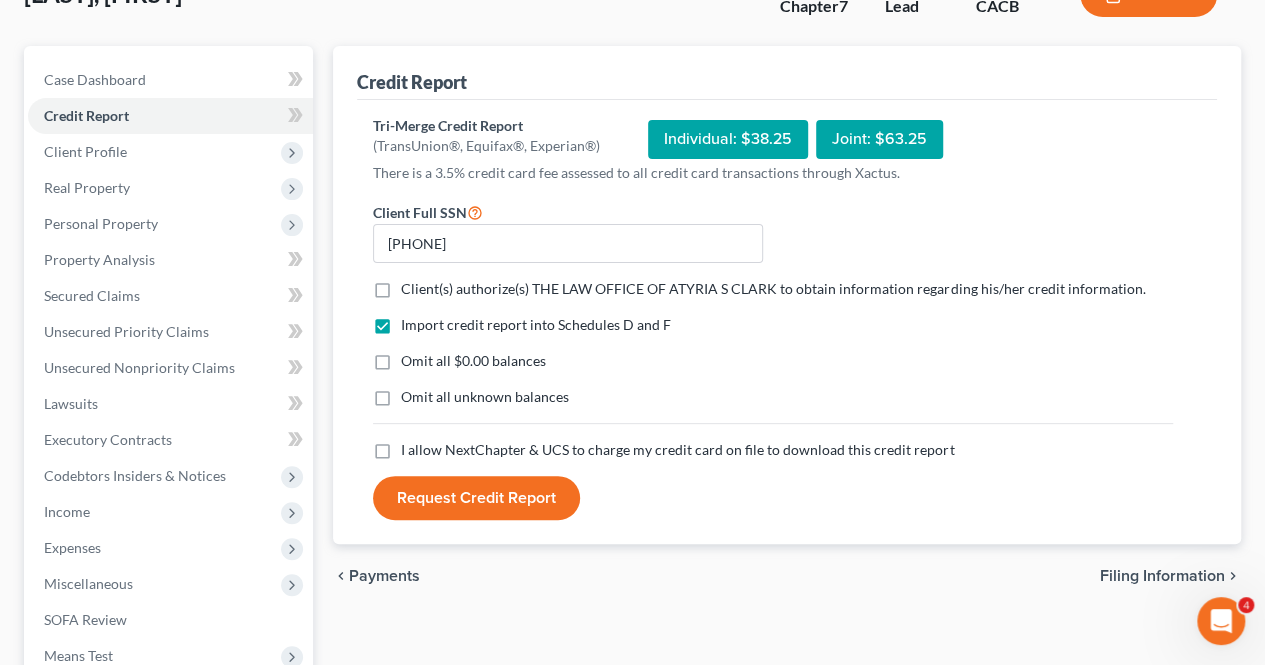 click on "Client(s) authorize(s) THE LAW OFFICE OF ATYRIA S CLARK to obtain information regarding his/her credit information.
*" at bounding box center (773, 289) 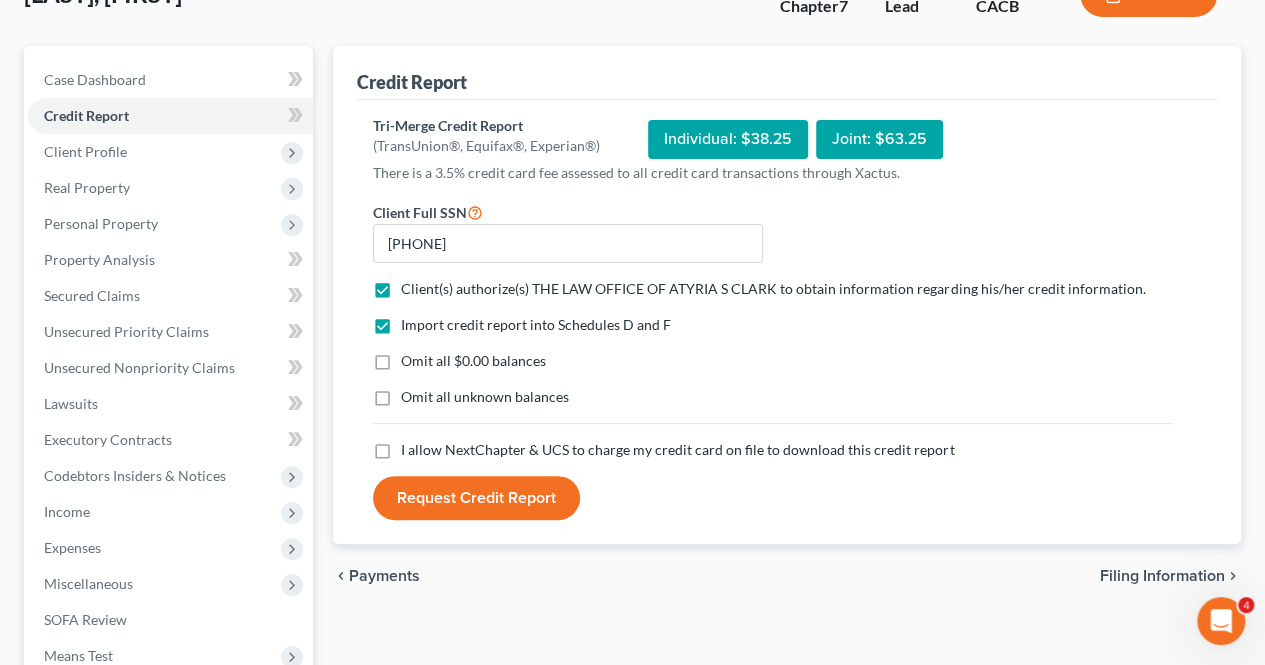 click on "Omit all $0.00 balances" at bounding box center (473, 361) 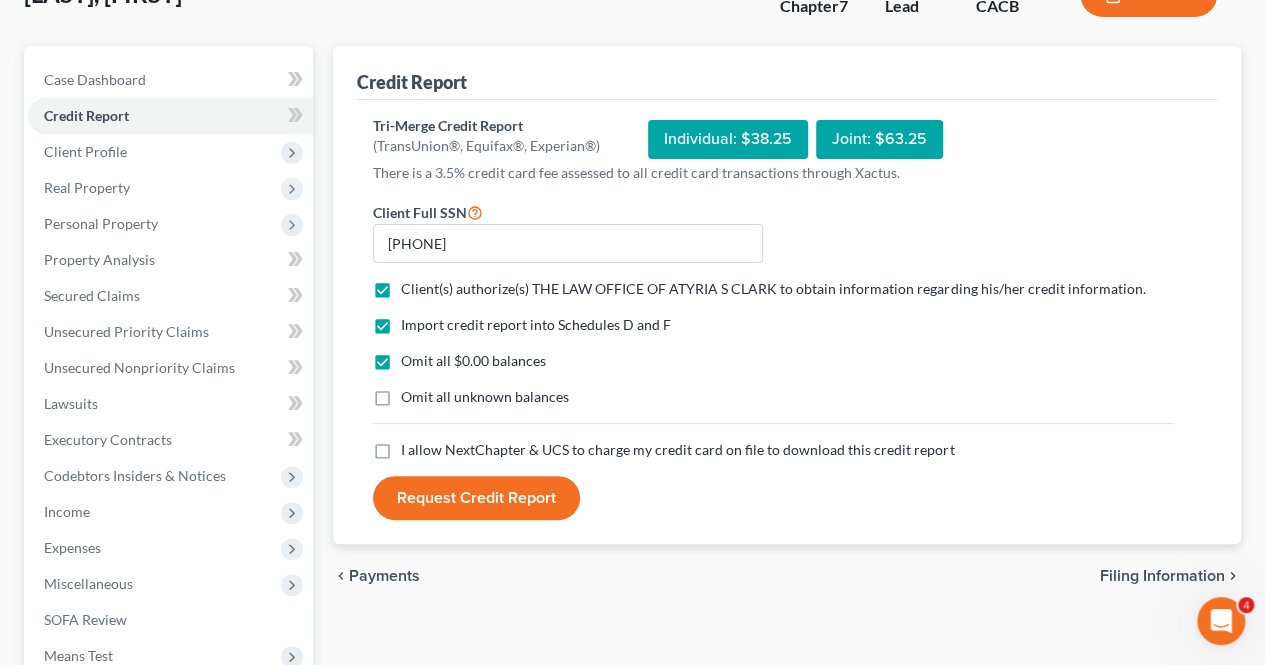 click on "I allow NextChapter & UCS to charge my credit card on file to download this credit report
*" at bounding box center [677, 450] 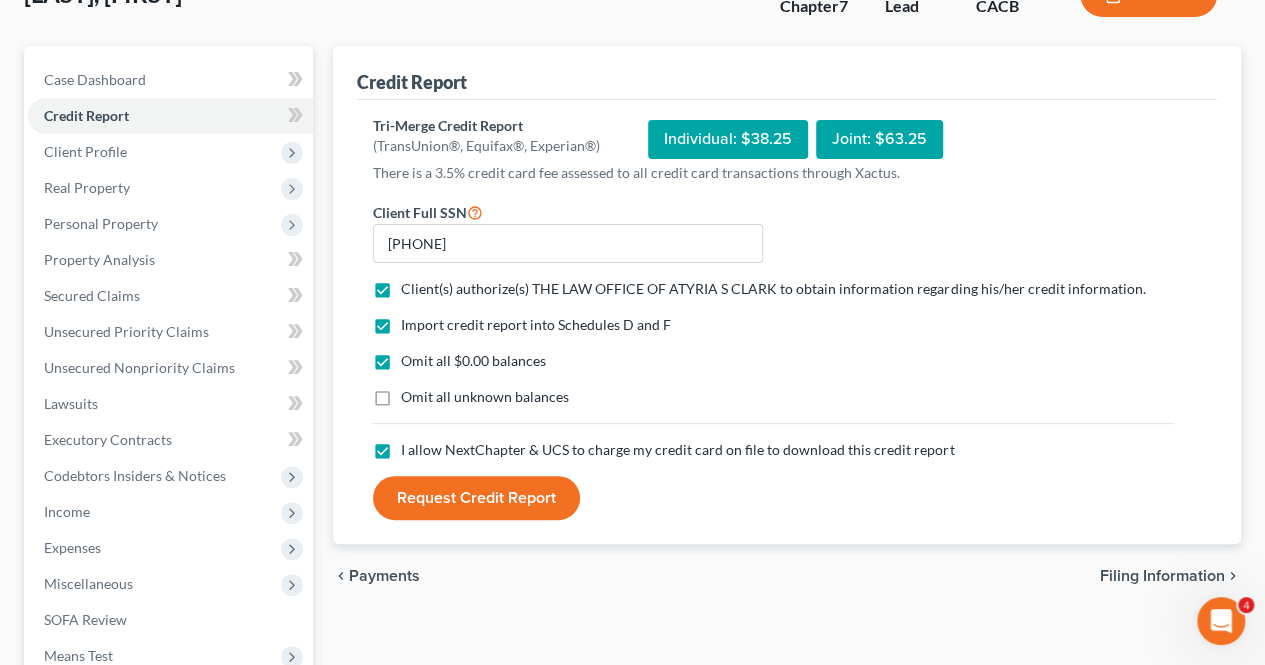 click on "Request Credit Report" at bounding box center (476, 498) 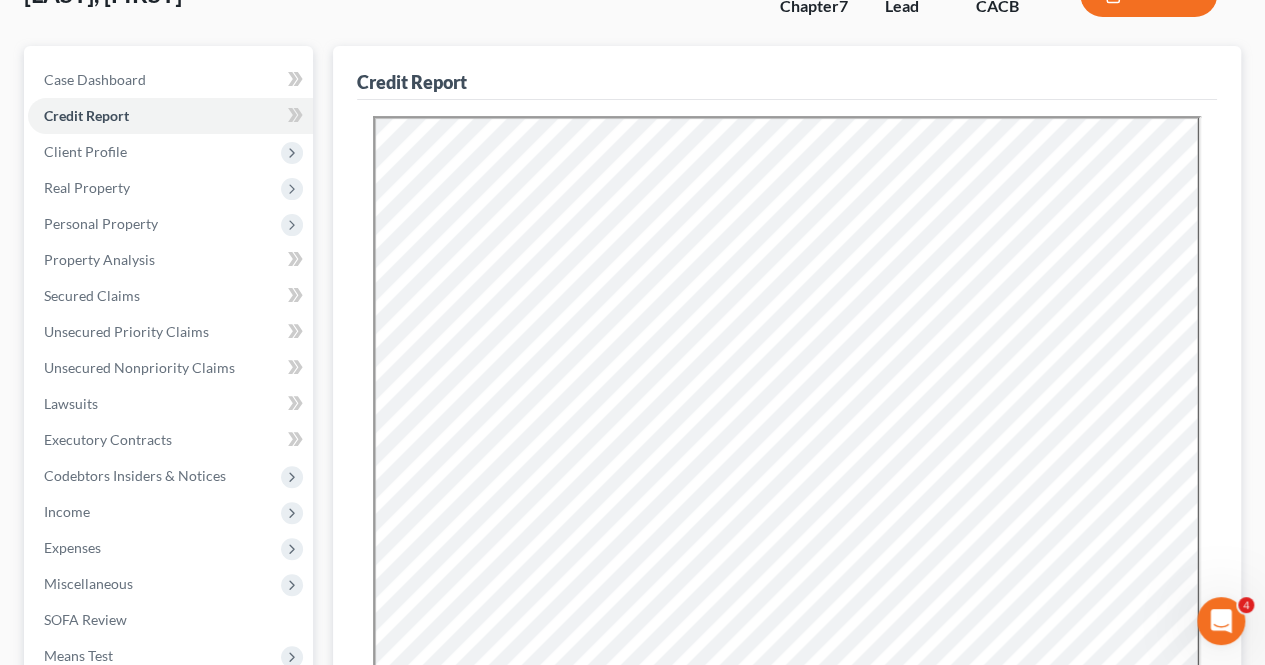 scroll, scrollTop: 0, scrollLeft: 0, axis: both 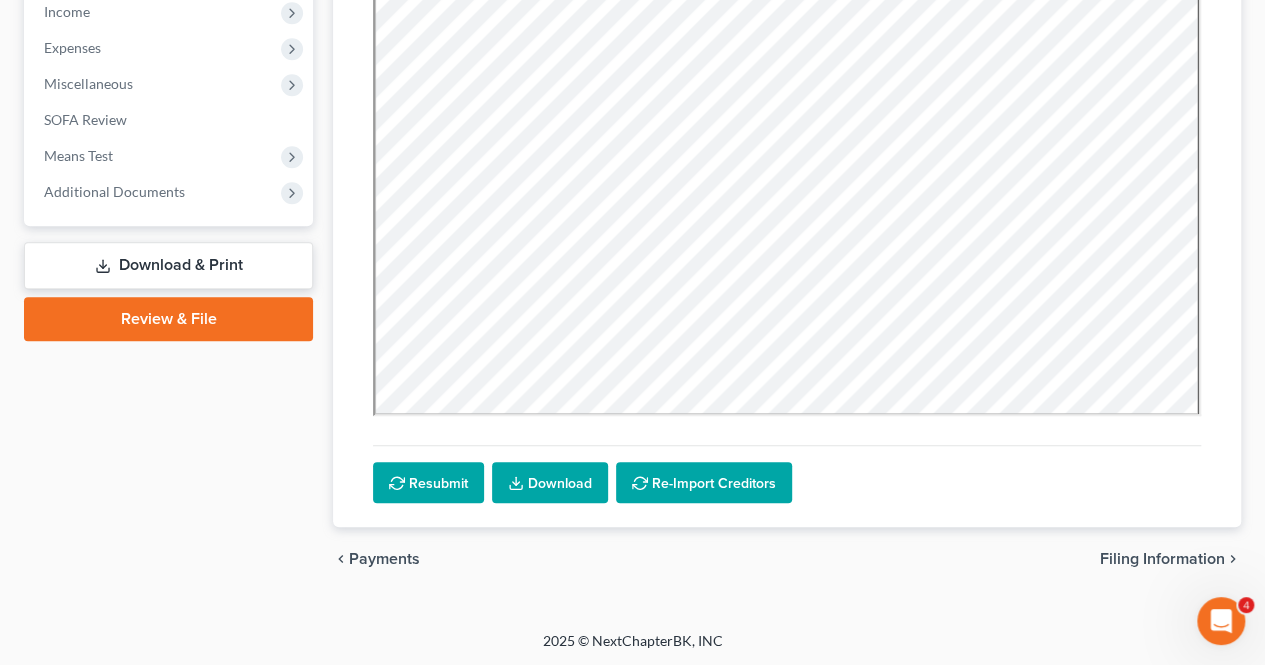 click on "Filing Information" at bounding box center [1162, 559] 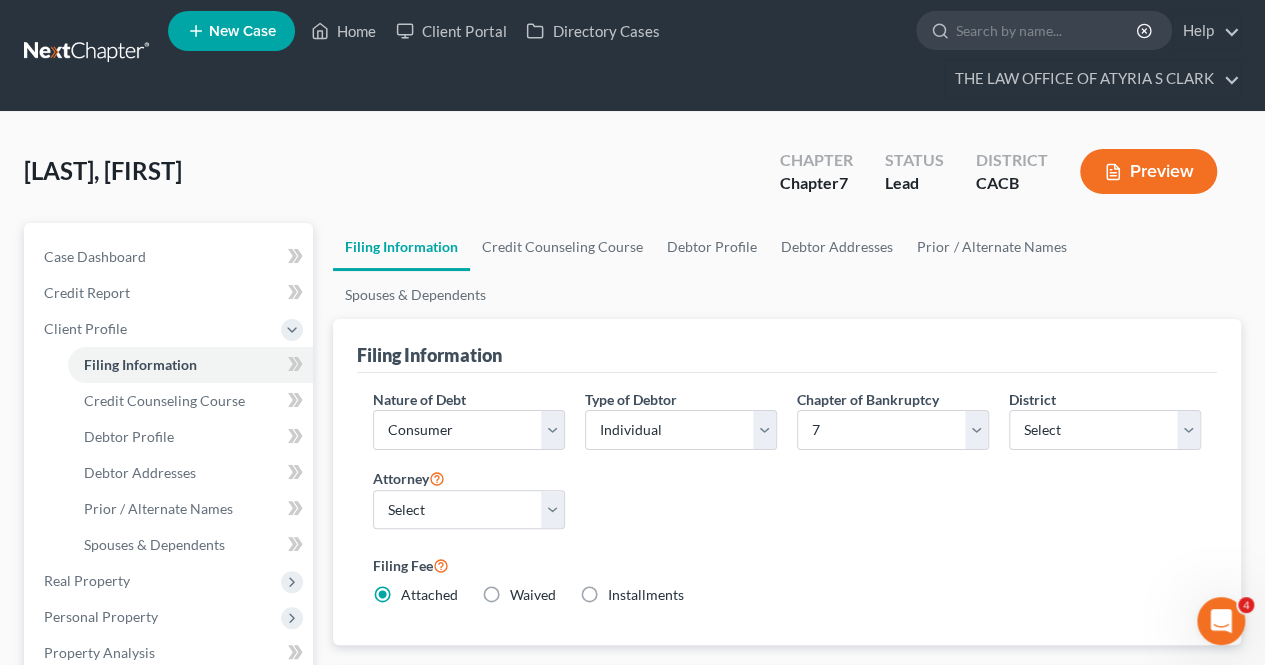 scroll, scrollTop: 0, scrollLeft: 0, axis: both 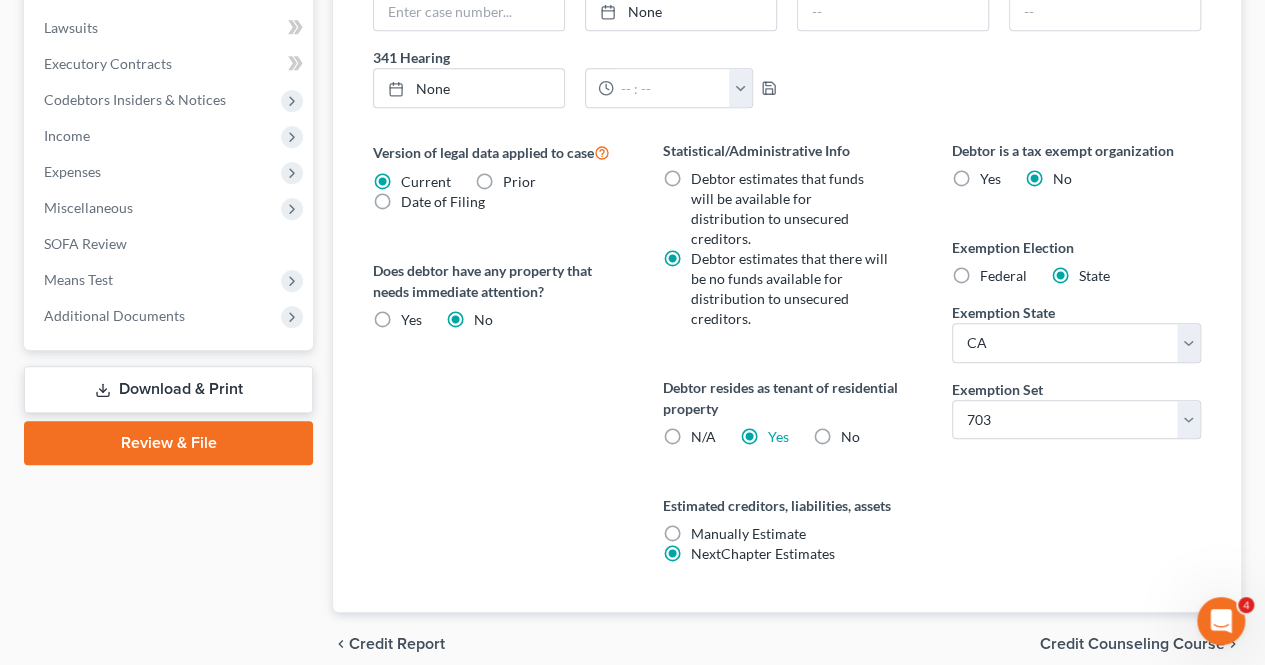 click on "Credit Counseling Course" at bounding box center (1132, 644) 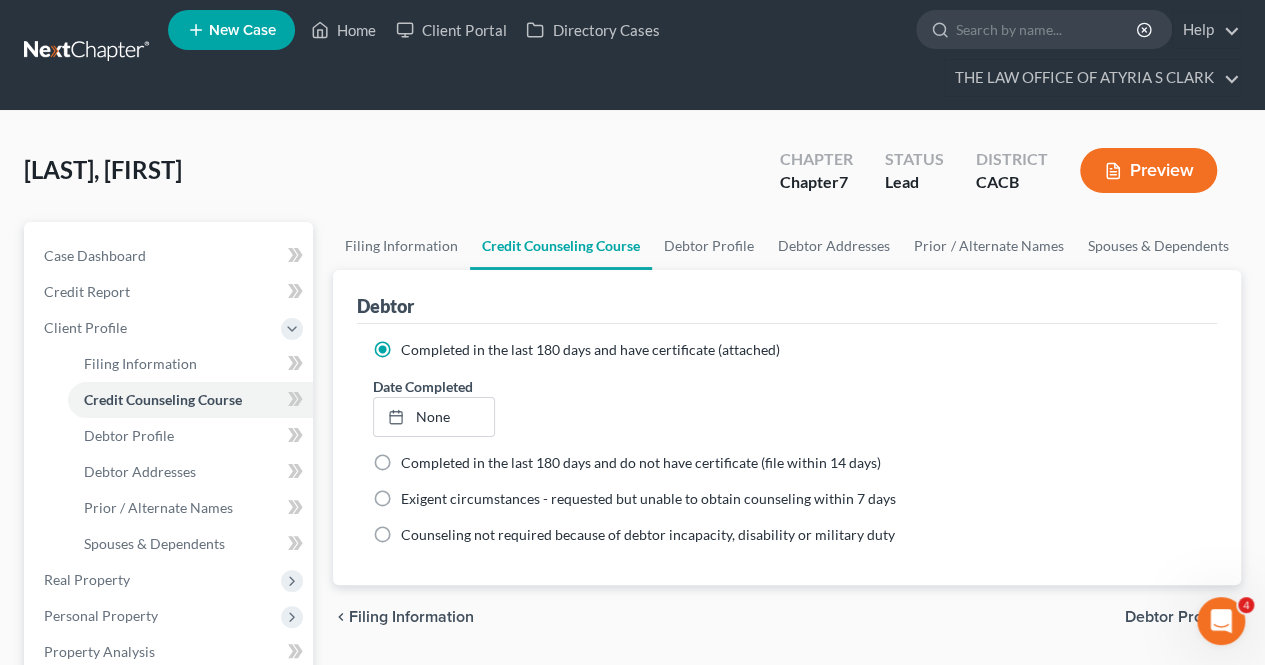 scroll, scrollTop: 0, scrollLeft: 0, axis: both 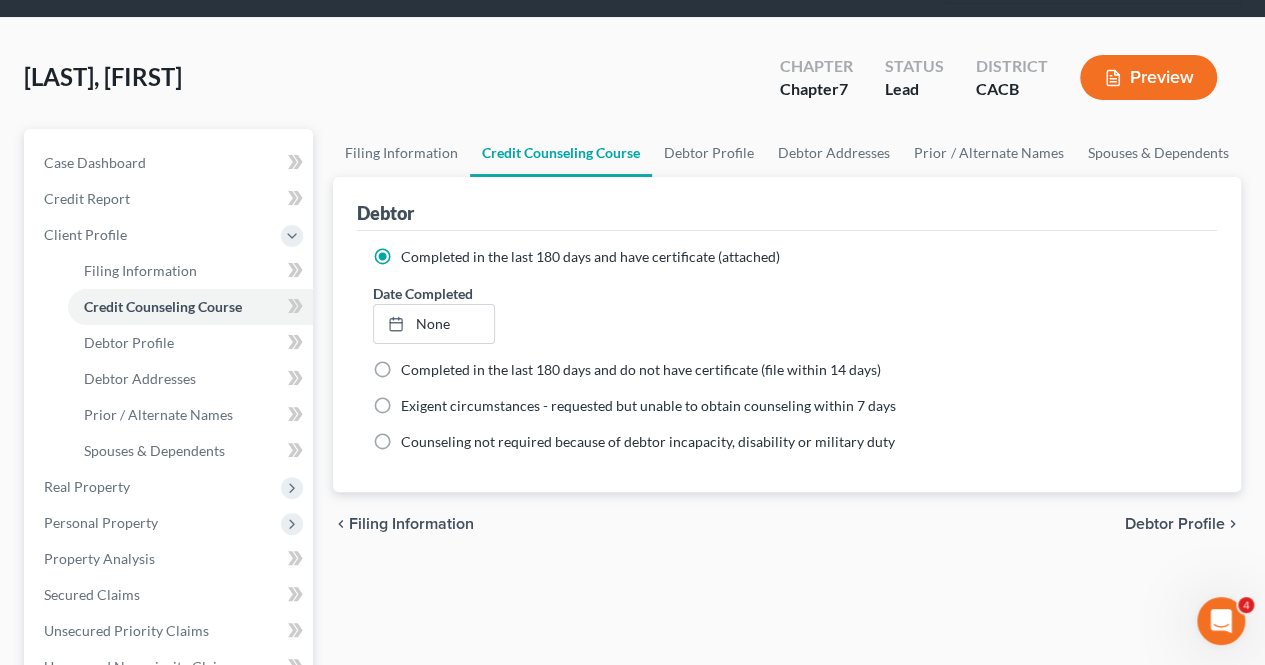 click on "Debtor Profile" at bounding box center [1175, 524] 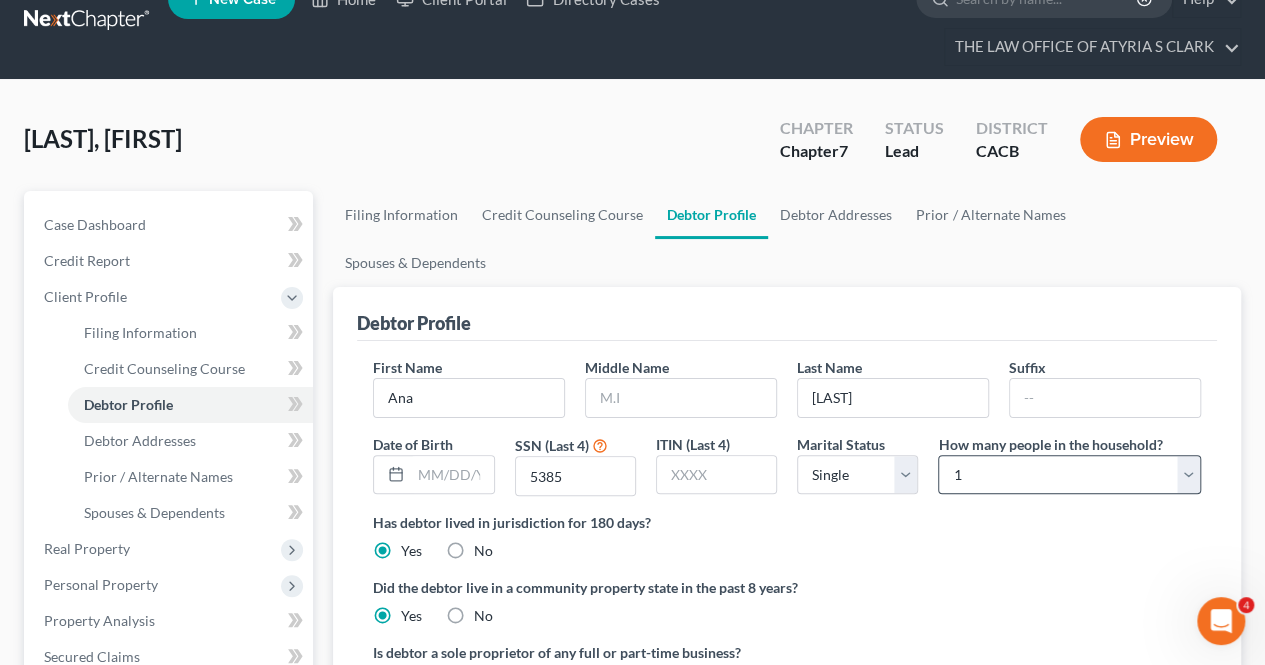 scroll, scrollTop: 0, scrollLeft: 0, axis: both 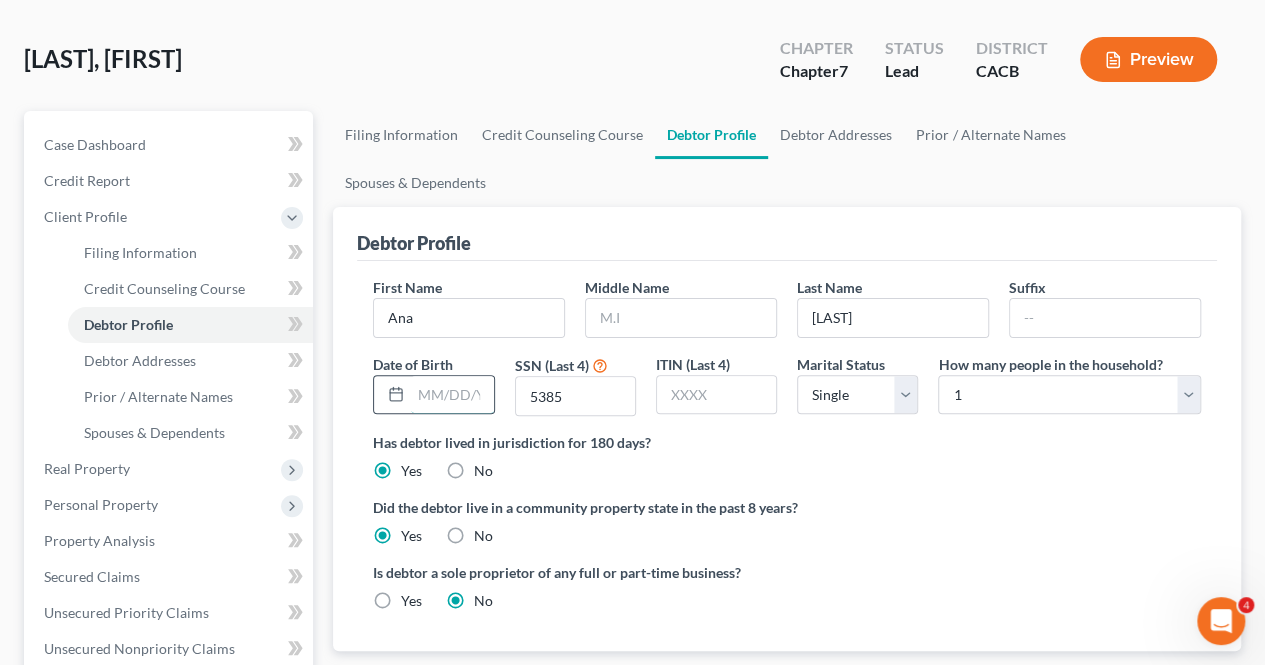 click at bounding box center [452, 395] 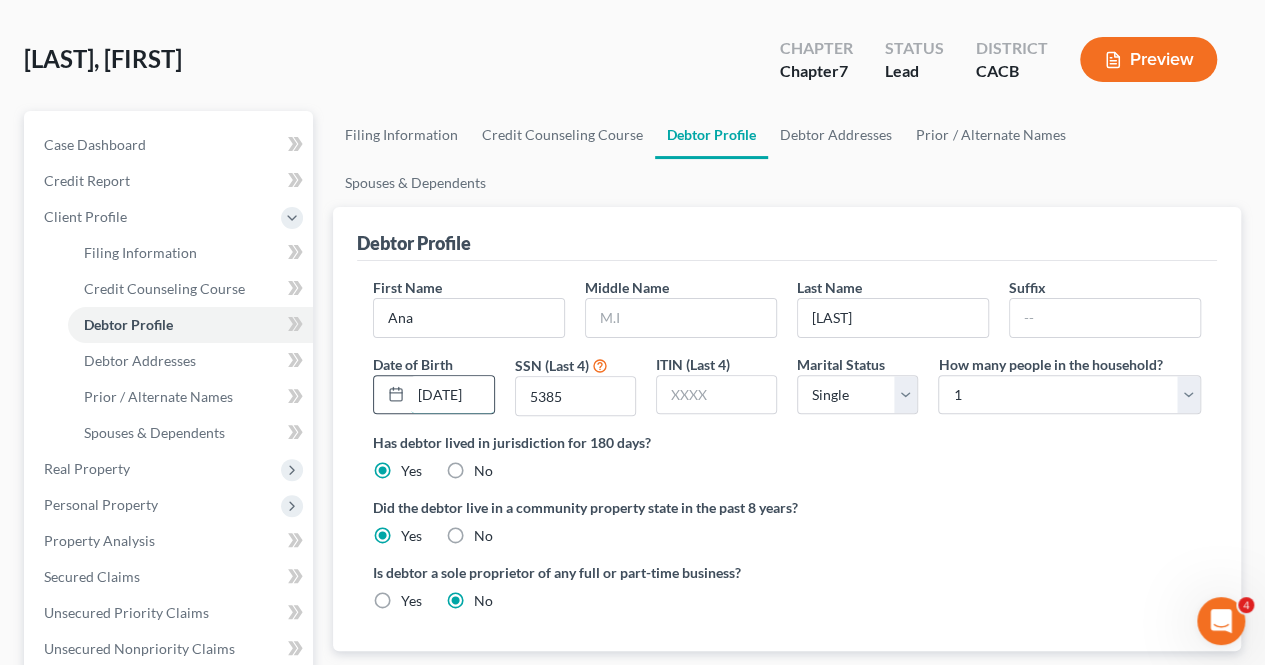 scroll, scrollTop: 0, scrollLeft: 13, axis: horizontal 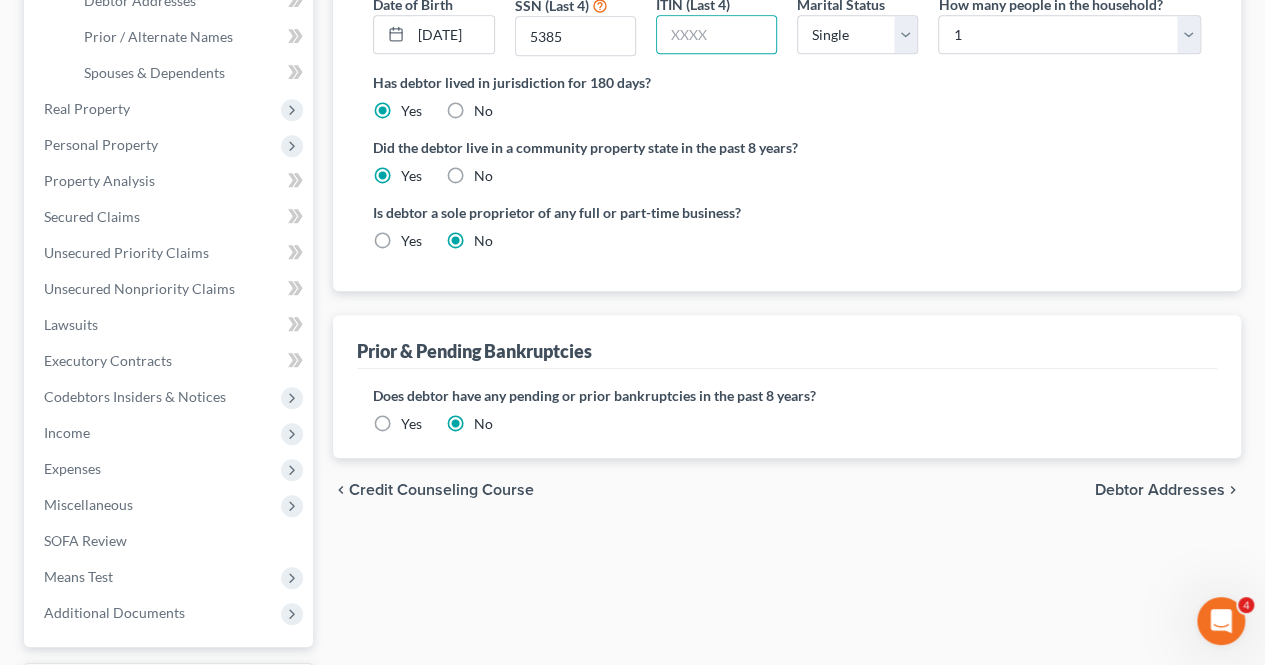 click on "Debtor Addresses" at bounding box center (1160, 490) 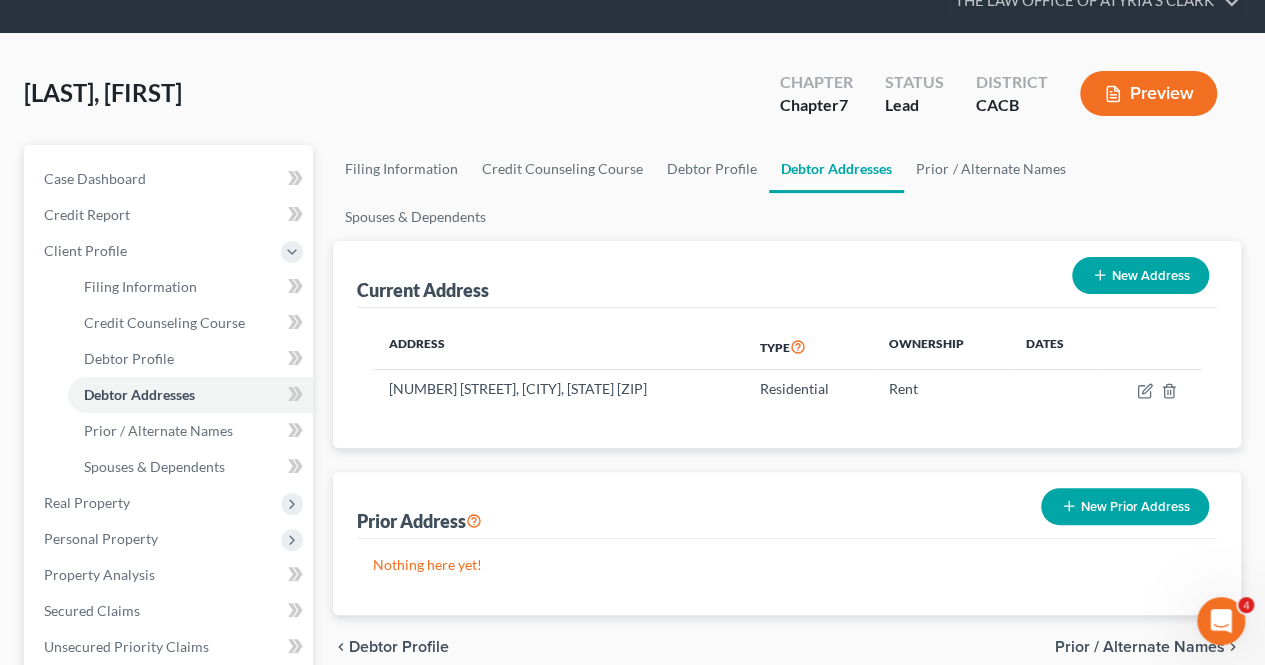 scroll, scrollTop: 0, scrollLeft: 0, axis: both 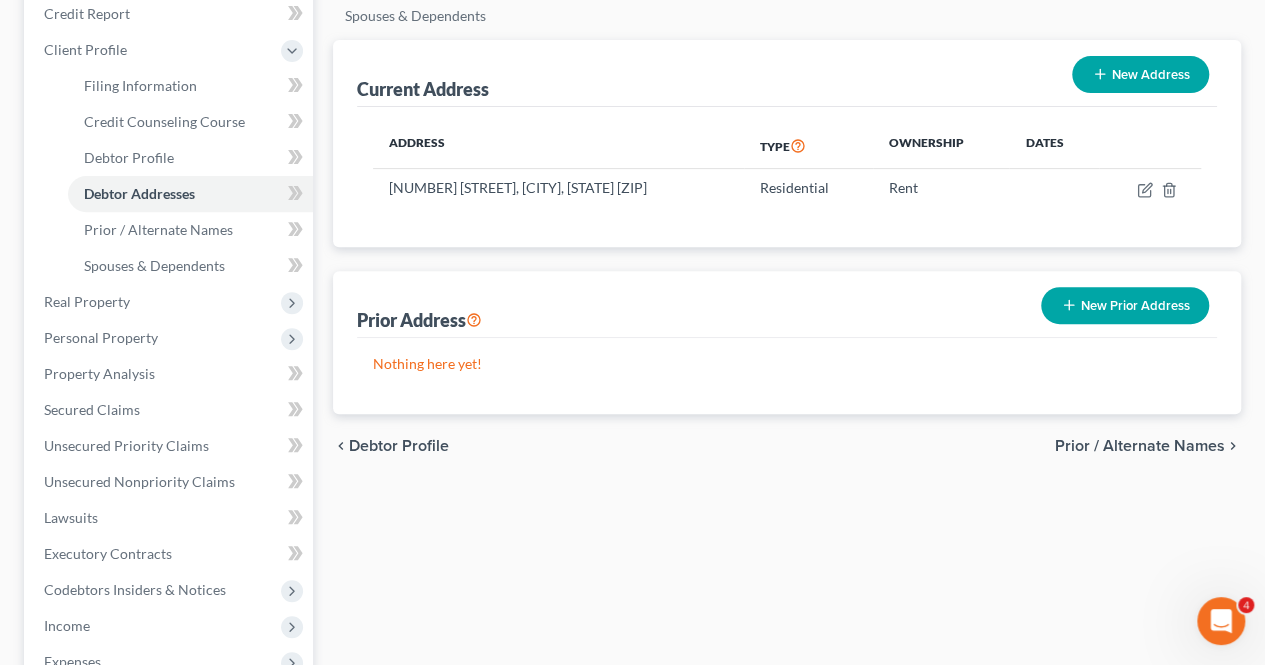 click on "Prior / Alternate Names" at bounding box center [1140, 446] 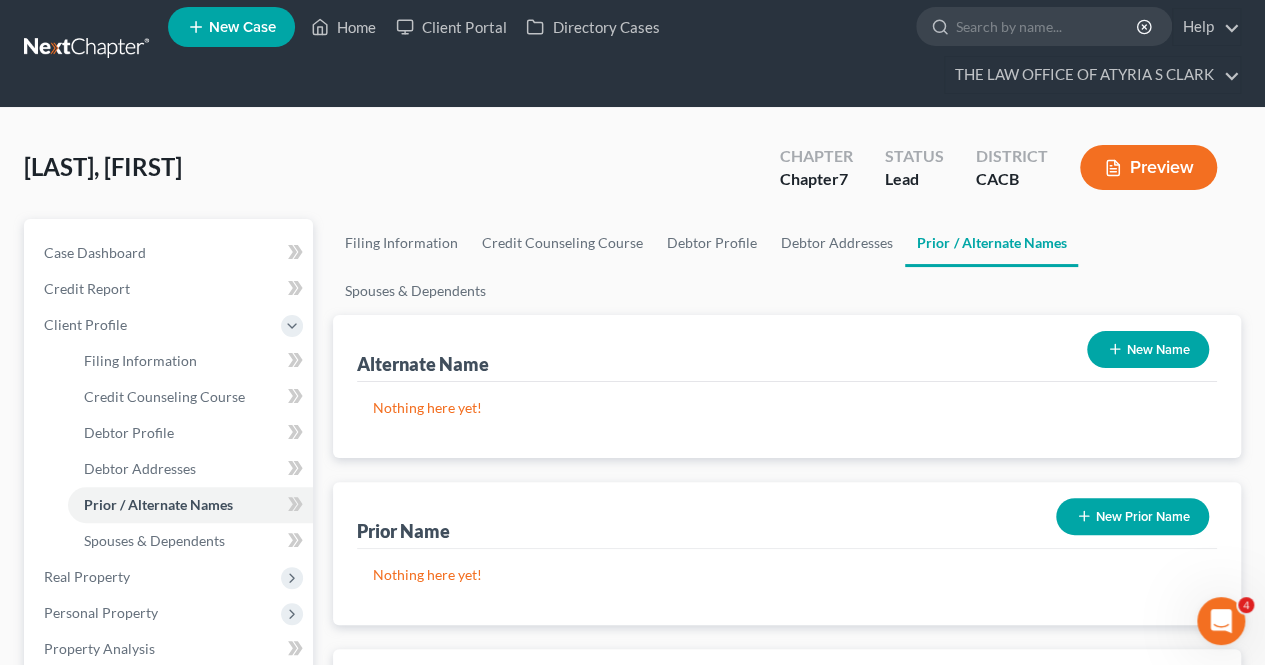 scroll, scrollTop: 0, scrollLeft: 0, axis: both 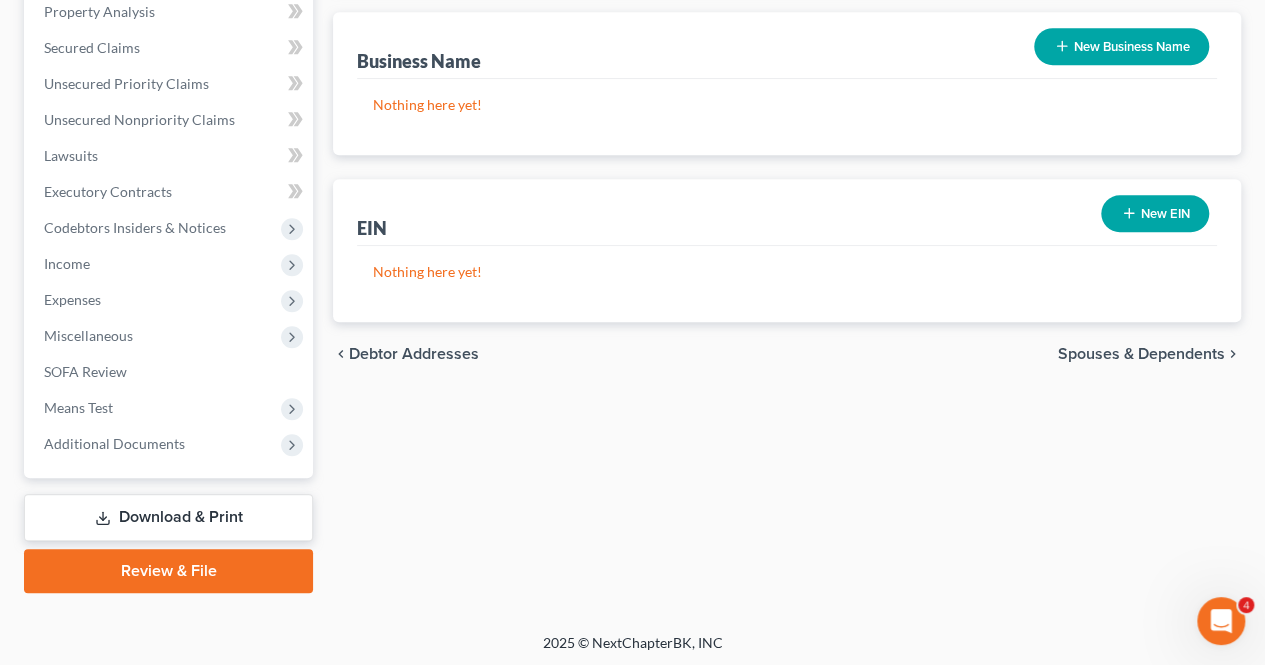 click on "Spouses & Dependents" at bounding box center [1141, 354] 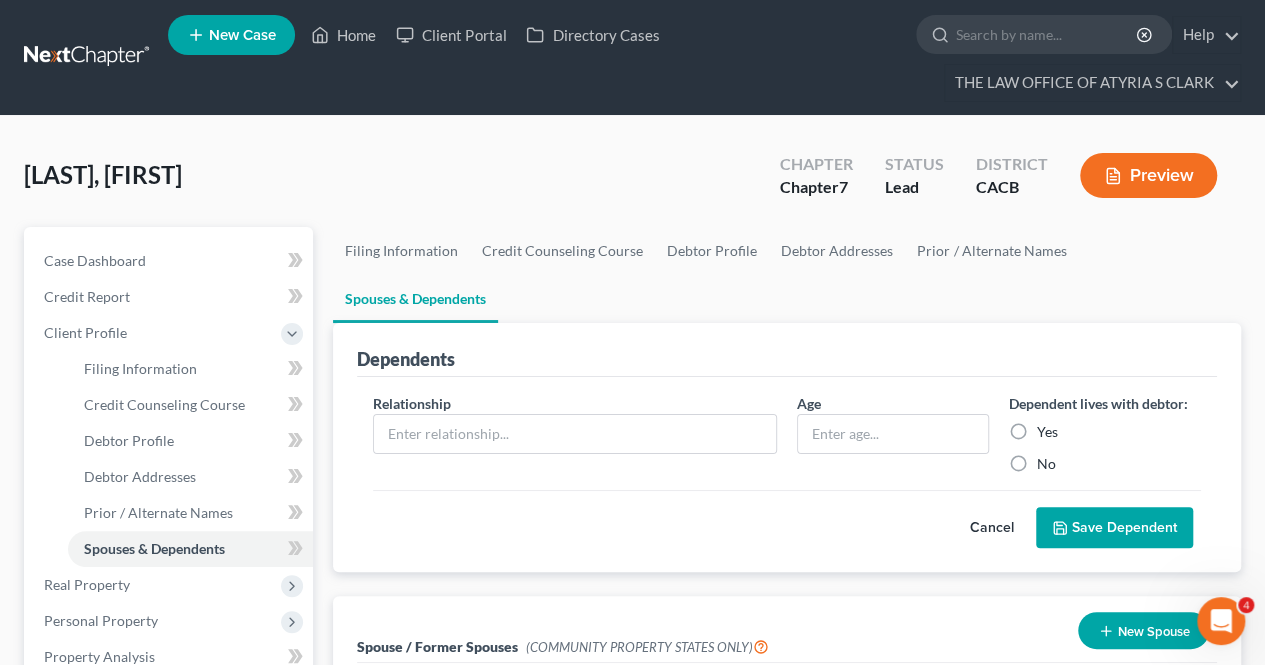 scroll, scrollTop: 0, scrollLeft: 0, axis: both 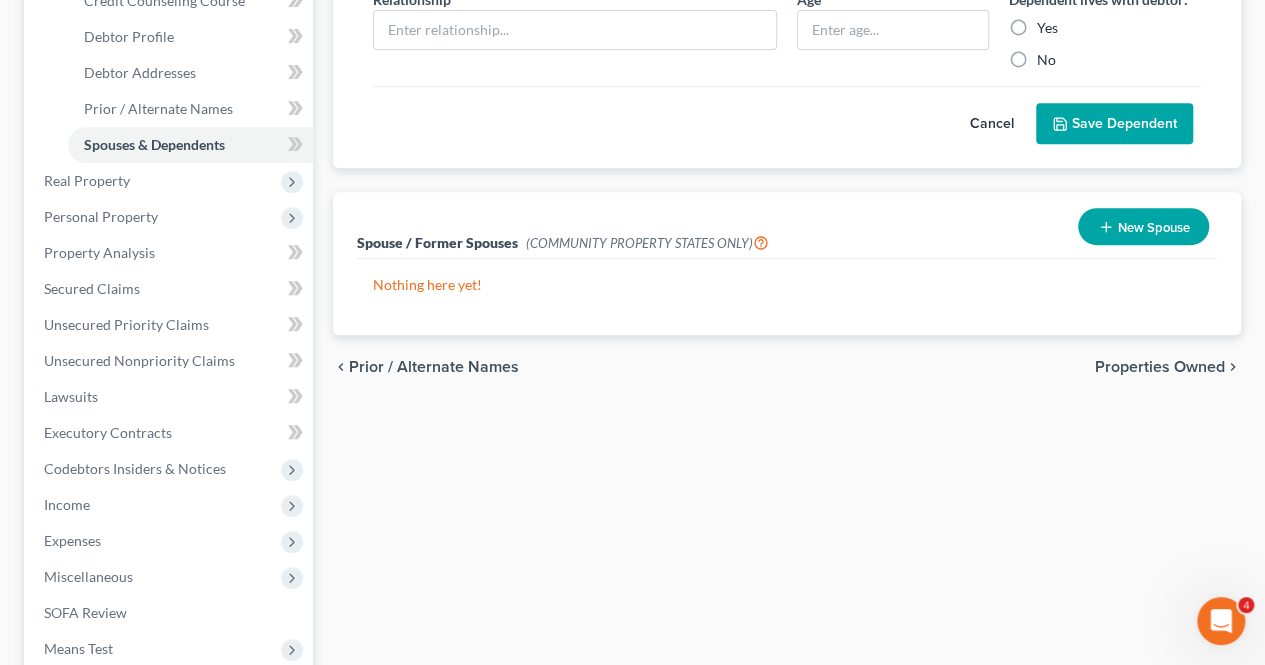click on "Properties Owned" at bounding box center [1160, 367] 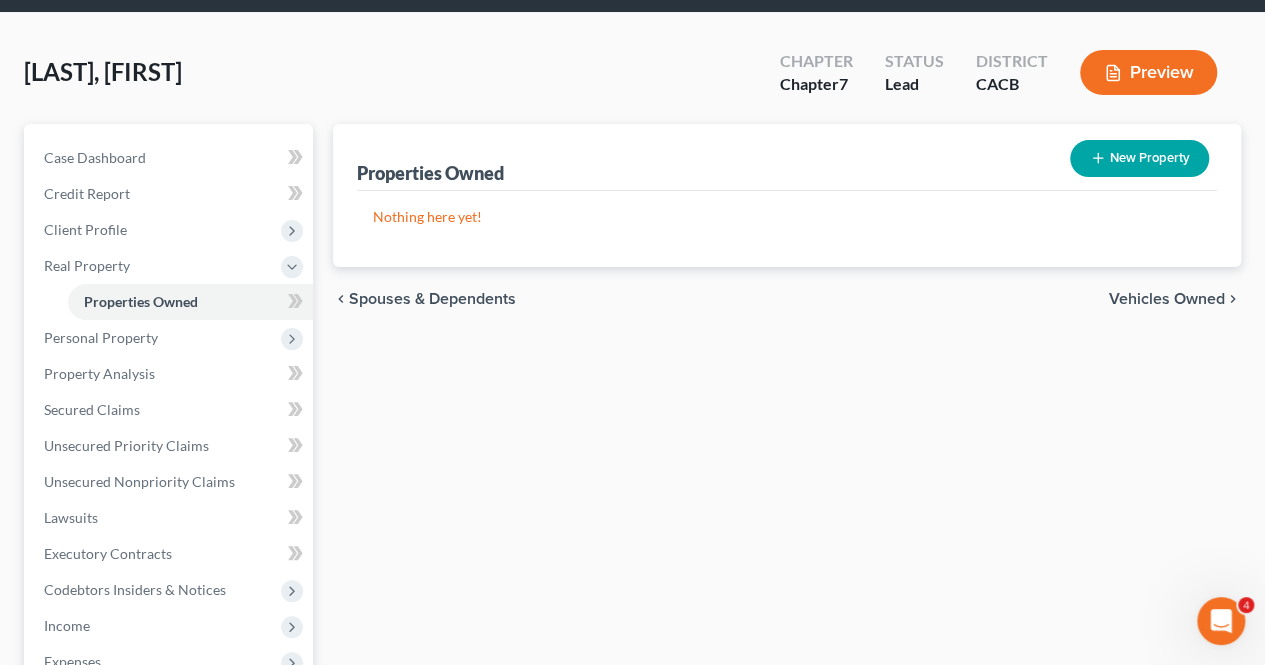 scroll, scrollTop: 0, scrollLeft: 0, axis: both 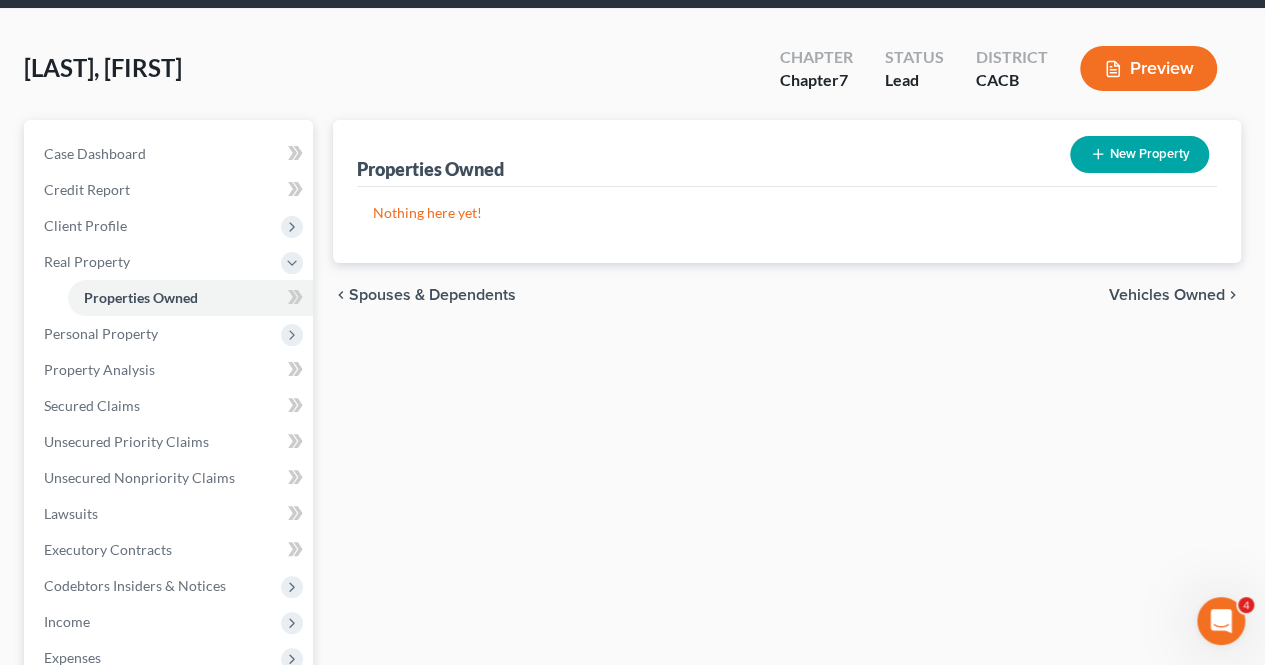 click on "Spouses & Dependents" at bounding box center [432, 295] 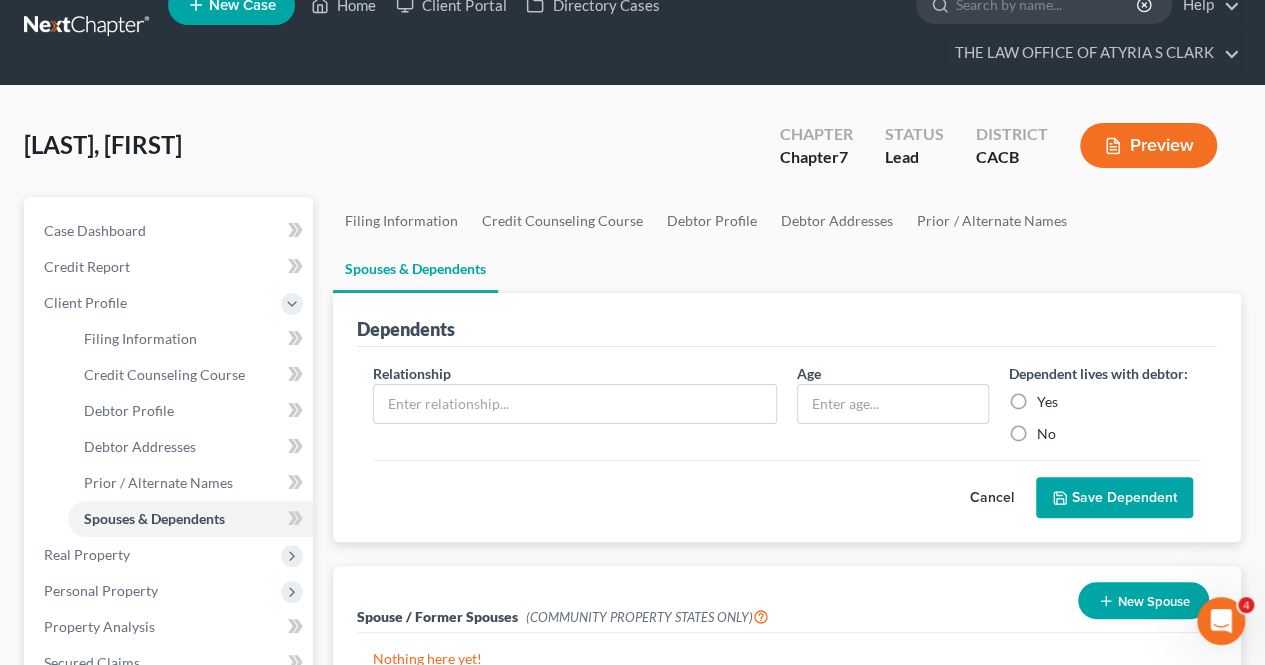 scroll, scrollTop: 0, scrollLeft: 0, axis: both 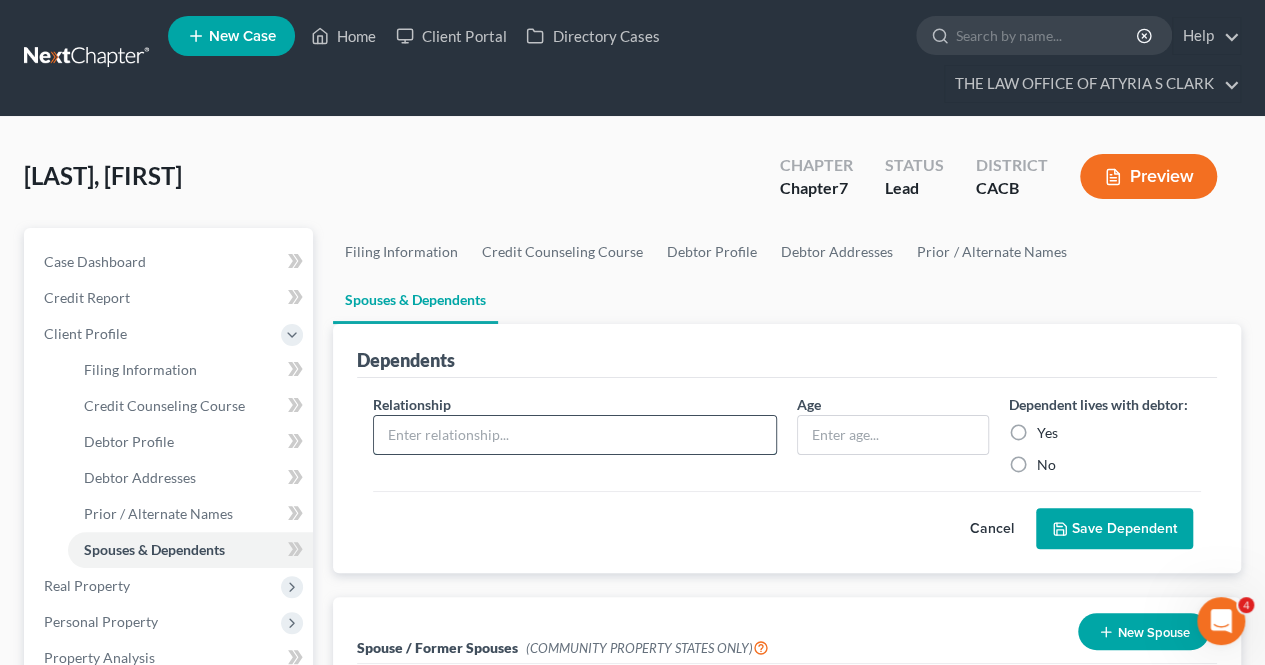 click at bounding box center [575, 435] 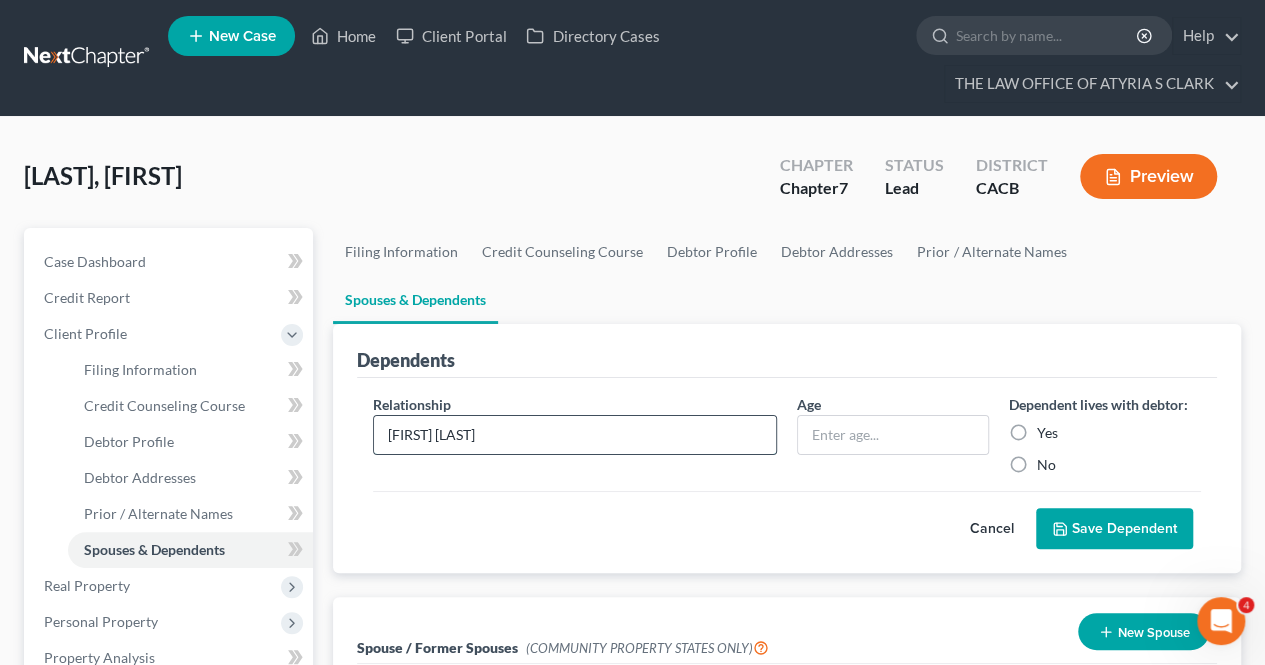 type on "[FIRST] [LAST]" 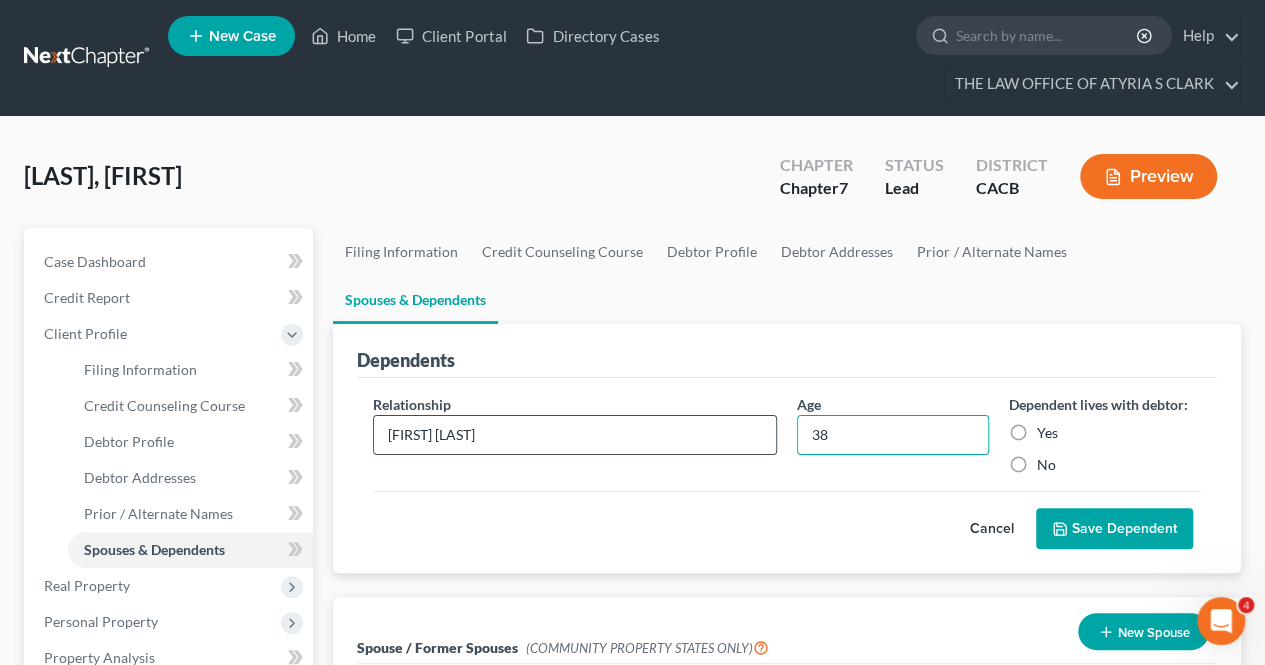 type on "38" 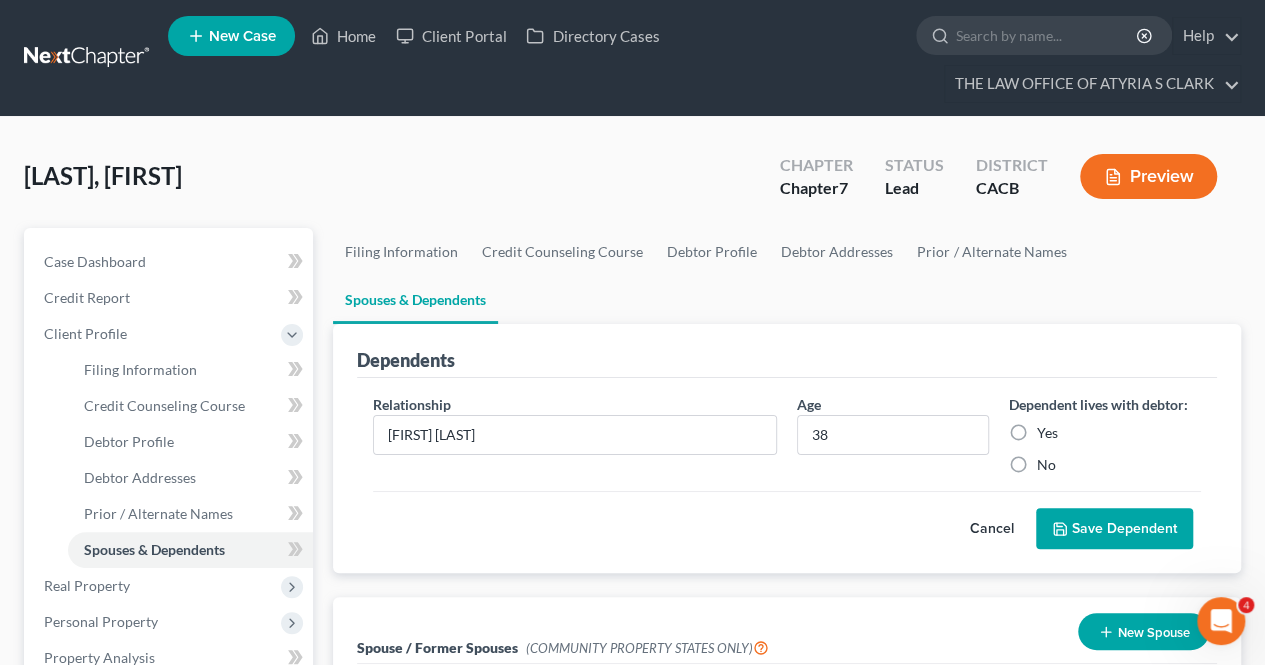 click on "Yes" at bounding box center [1047, 433] 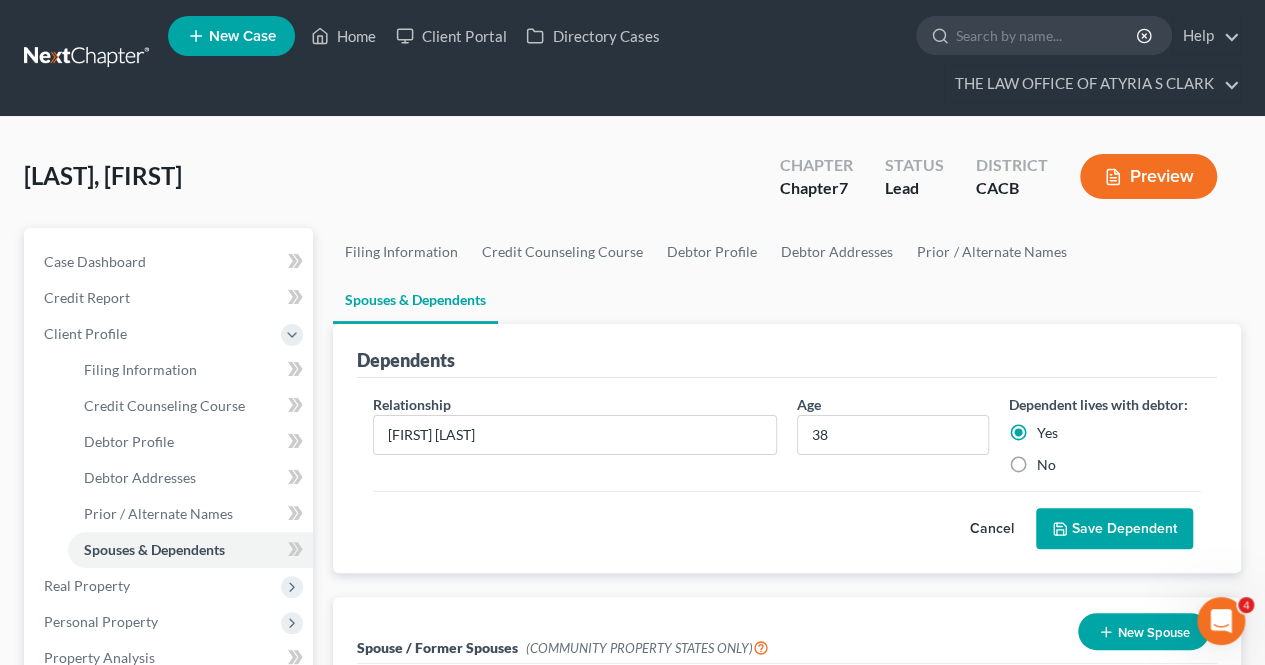 click on "Save Dependent" at bounding box center (1114, 529) 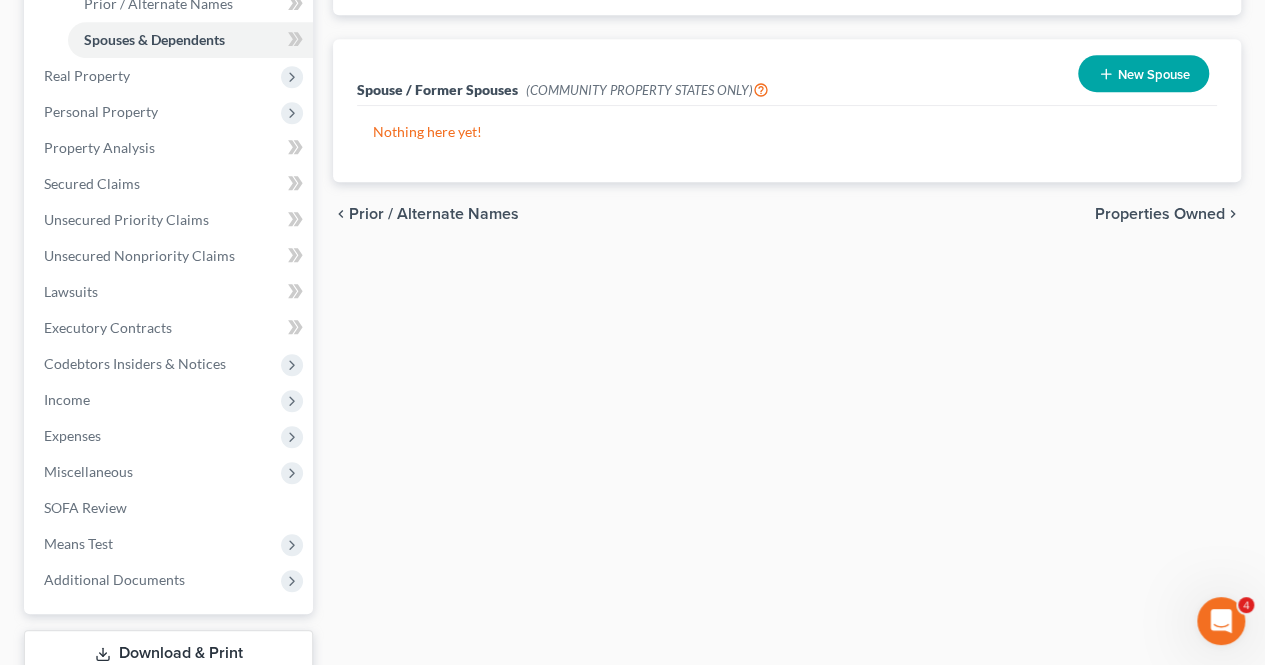 scroll, scrollTop: 519, scrollLeft: 0, axis: vertical 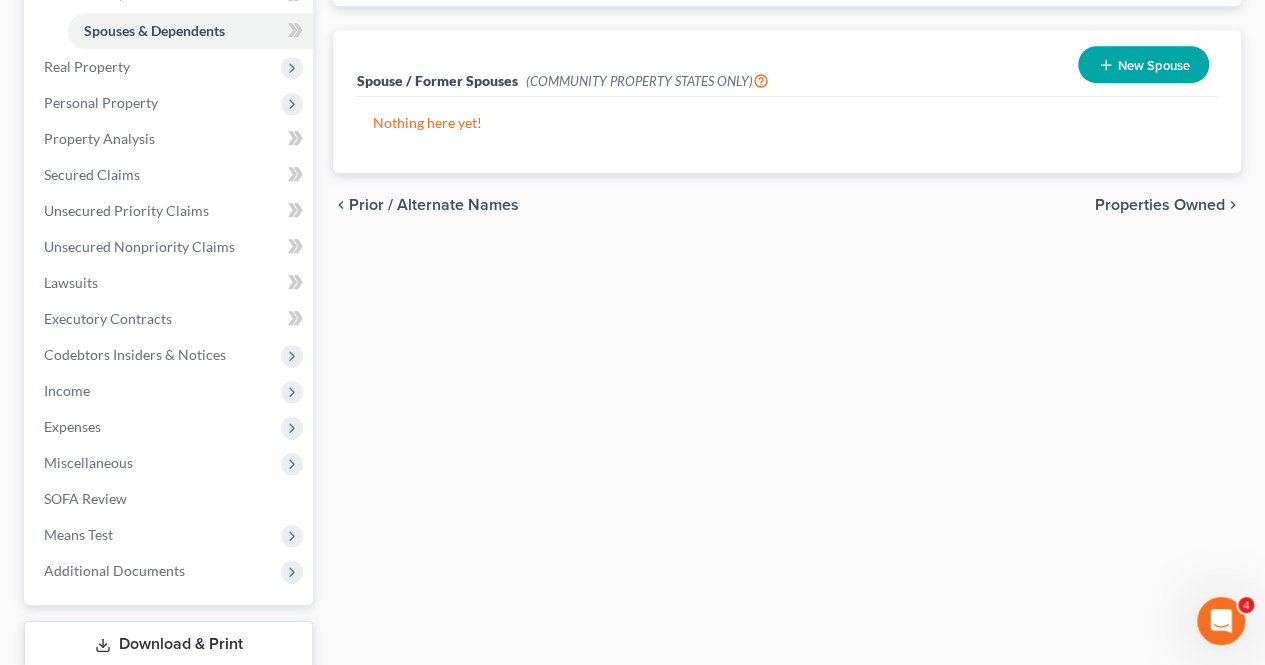 click on "Properties Owned" at bounding box center [1160, 205] 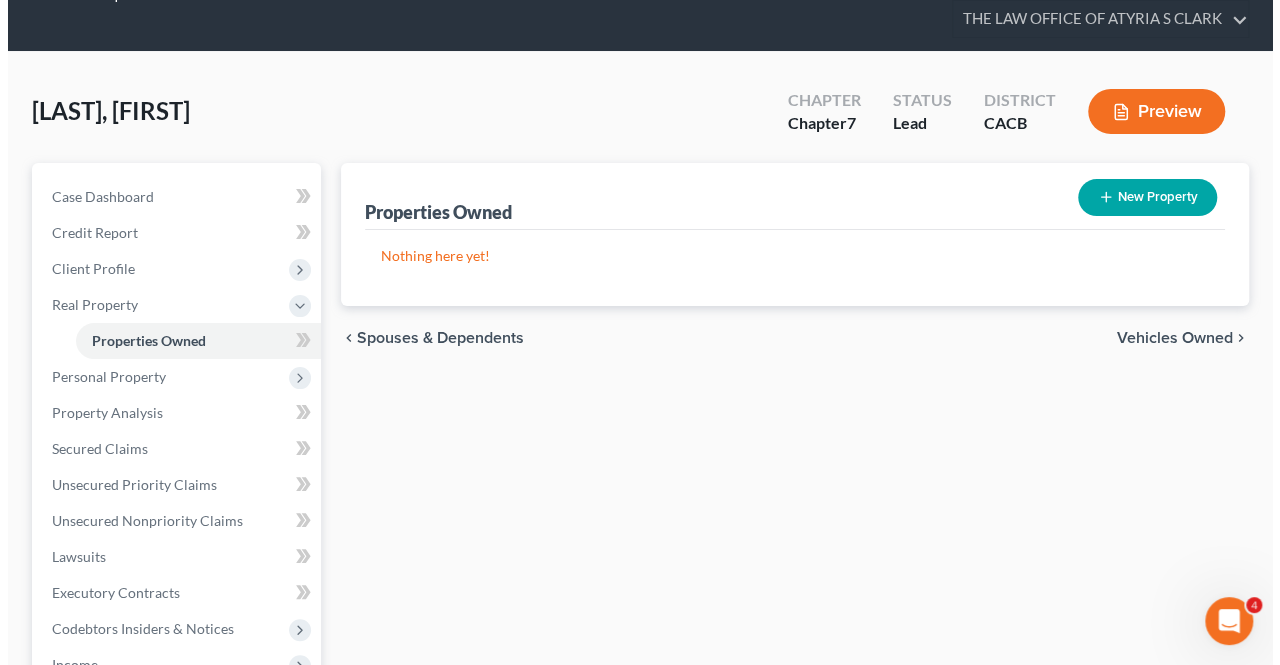 scroll, scrollTop: 0, scrollLeft: 0, axis: both 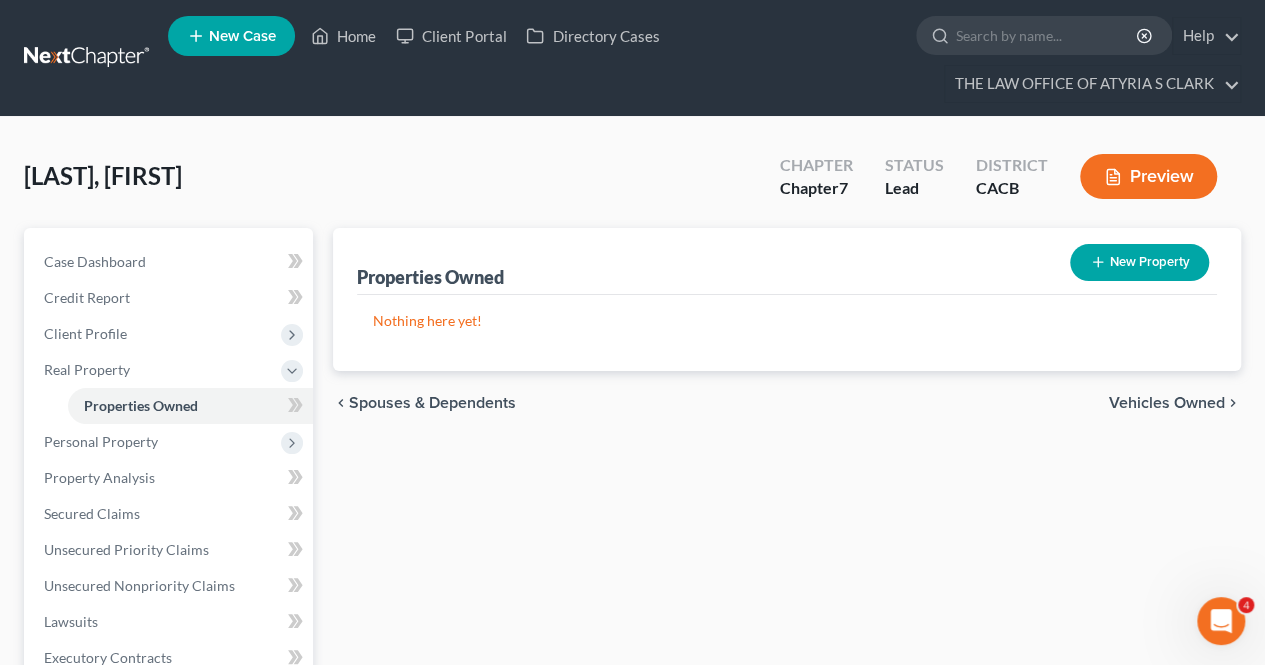 click on "Vehicles Owned" at bounding box center [1167, 403] 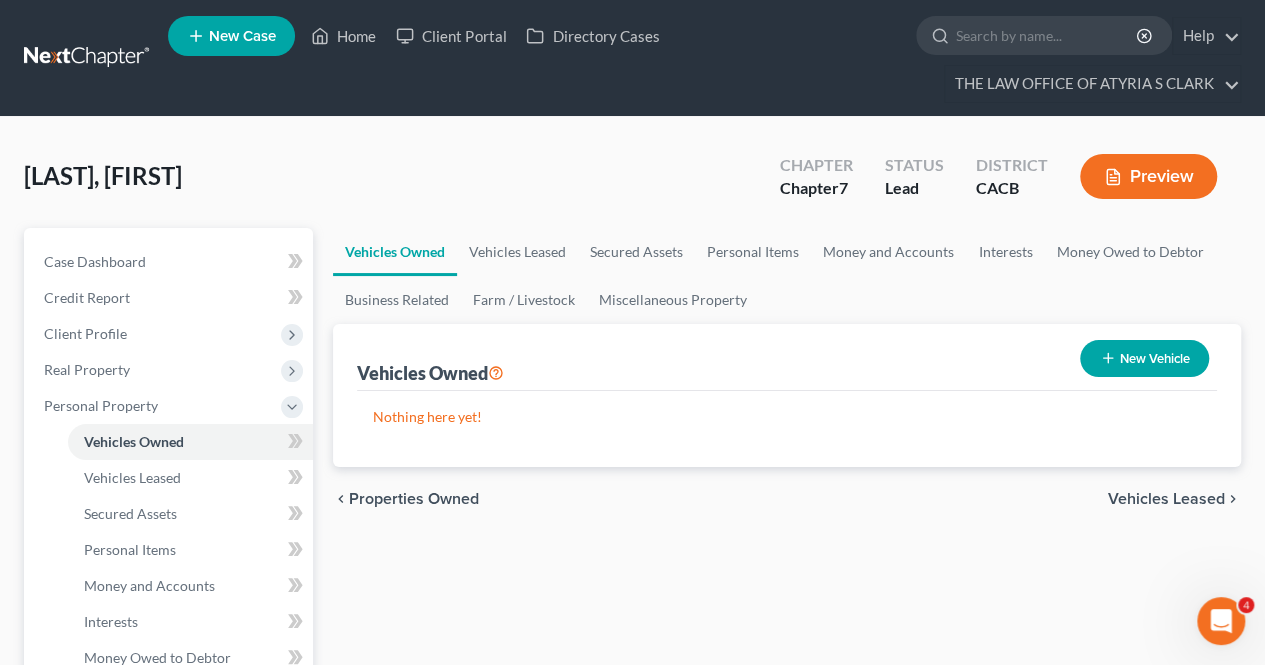 click on "New Vehicle" at bounding box center (1144, 358) 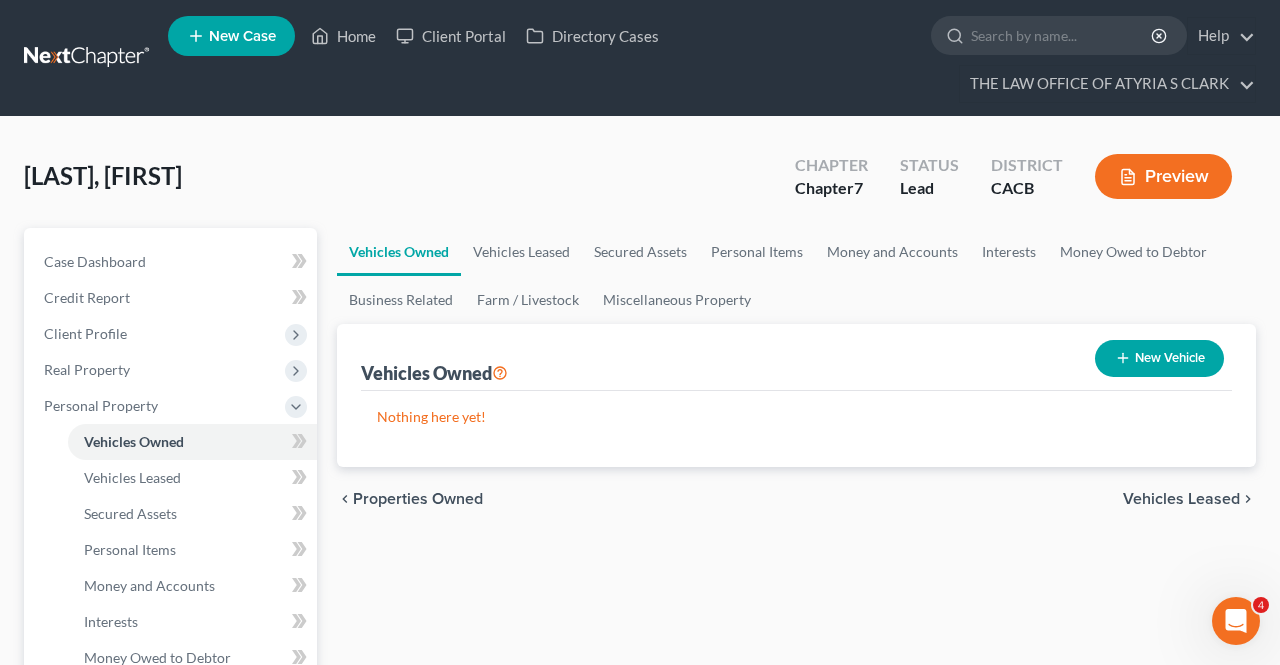 select on "0" 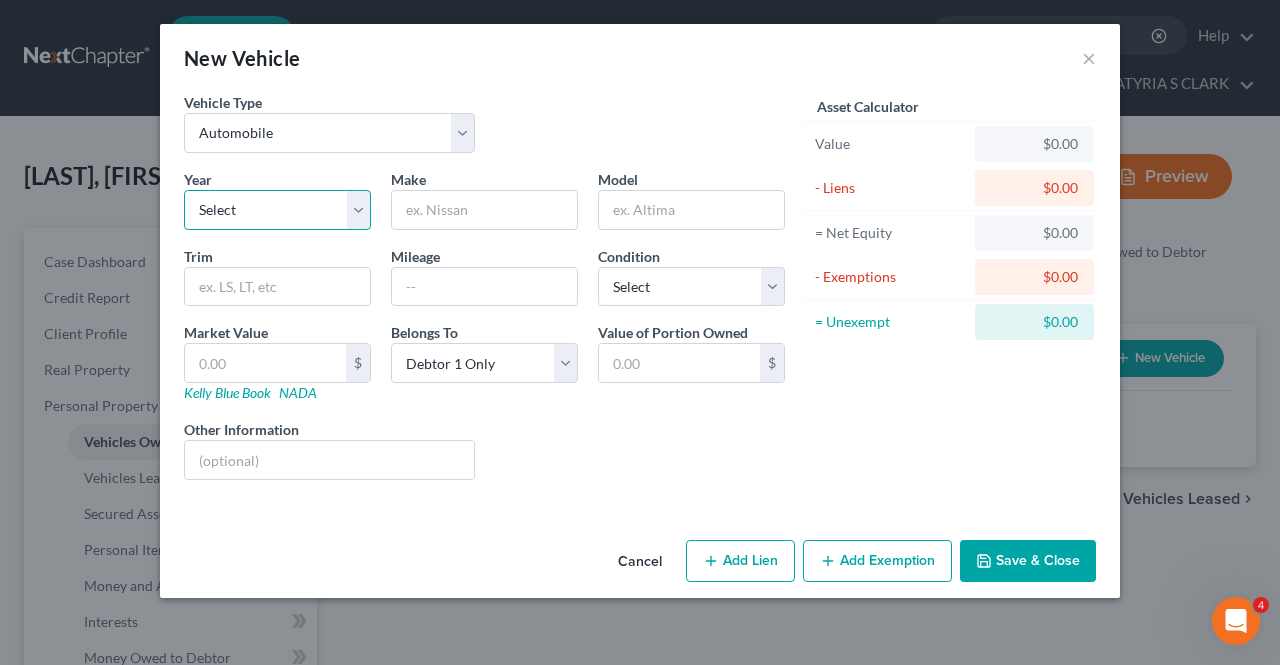 click on "Select 2026 2025 2024 2023 2022 2021 2020 2019 2018 2017 2016 2015 2014 2013 2012 2011 2010 2009 2008 2007 2006 2005 2004 2003 2002 2001 2000 1999 1998 1997 1996 1995 1994 1993 1992 1991 1990 1989 1988 1987 1986 1985 1984 1983 1982 1981 1980 1979 1978 1977 1976 1975 1974 1973 1972 1971 1970 1969 1968 1967 1966 1965 1964 1963 1962 1961 1960 1959 1958 1957 1956 1955 1954 1953 1952 1951 1950 1949 1948 1947 1946 1945 1944 1943 1942 1941 1940 1939 1938 1937 1936 1935 1934 1933 1932 1931 1930 1929 1928 1927 1926 1925 1924 1923 1922 1921 1920 1919 1918 1917 1916 1915 1914 1913 1912 1911 1910 1909 1908 1907 1906 1905 1904 1903 1902 1901" at bounding box center (277, 210) 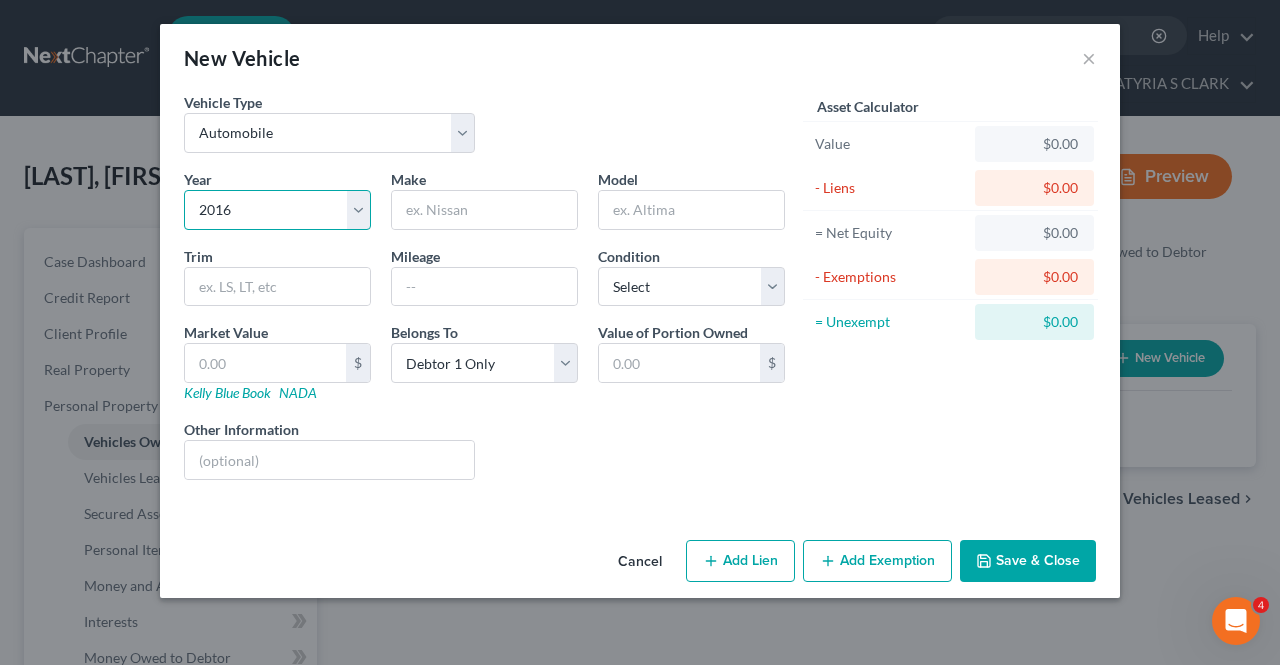 click on "Select 2026 2025 2024 2023 2022 2021 2020 2019 2018 2017 2016 2015 2014 2013 2012 2011 2010 2009 2008 2007 2006 2005 2004 2003 2002 2001 2000 1999 1998 1997 1996 1995 1994 1993 1992 1991 1990 1989 1988 1987 1986 1985 1984 1983 1982 1981 1980 1979 1978 1977 1976 1975 1974 1973 1972 1971 1970 1969 1968 1967 1966 1965 1964 1963 1962 1961 1960 1959 1958 1957 1956 1955 1954 1953 1952 1951 1950 1949 1948 1947 1946 1945 1944 1943 1942 1941 1940 1939 1938 1937 1936 1935 1934 1933 1932 1931 1930 1929 1928 1927 1926 1925 1924 1923 1922 1921 1920 1919 1918 1917 1916 1915 1914 1913 1912 1911 1910 1909 1908 1907 1906 1905 1904 1903 1902 1901" at bounding box center (277, 210) 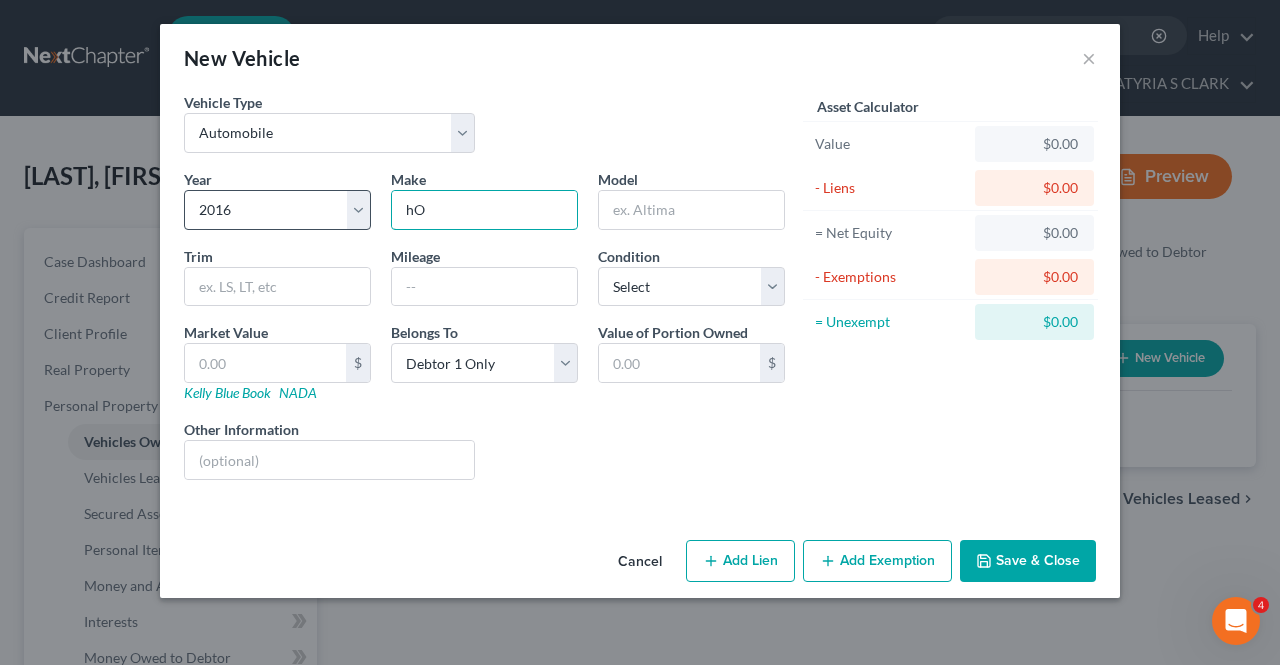 type on "h" 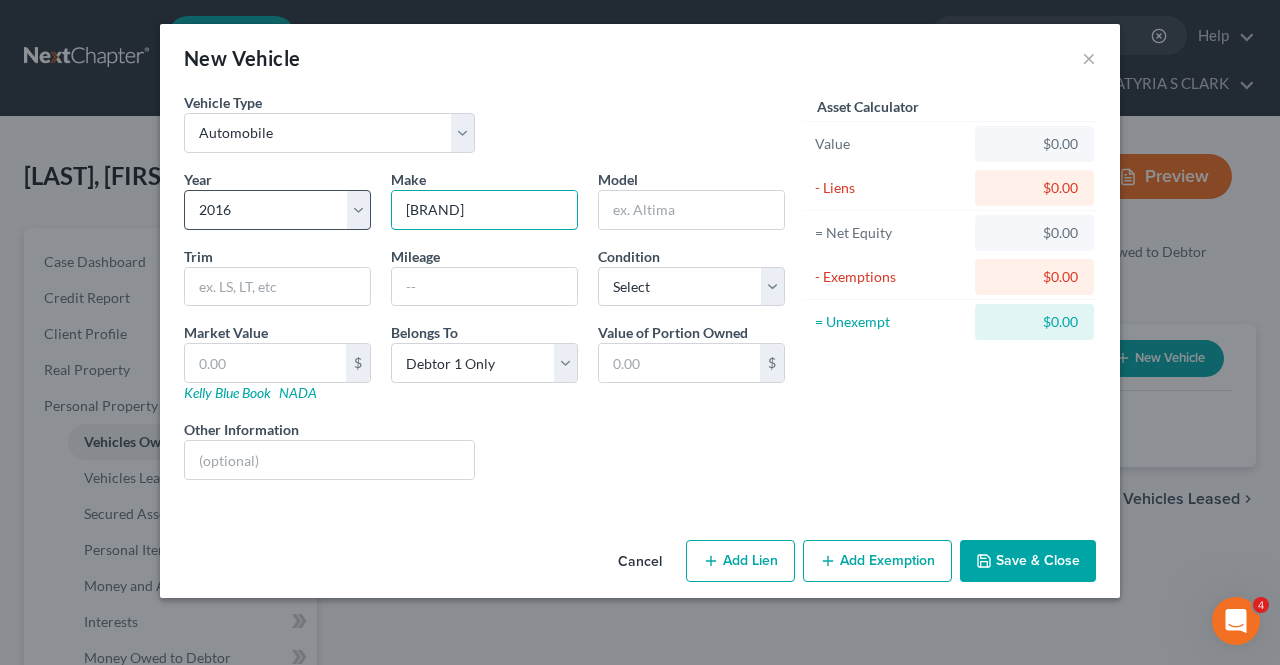 type on "[BRAND]" 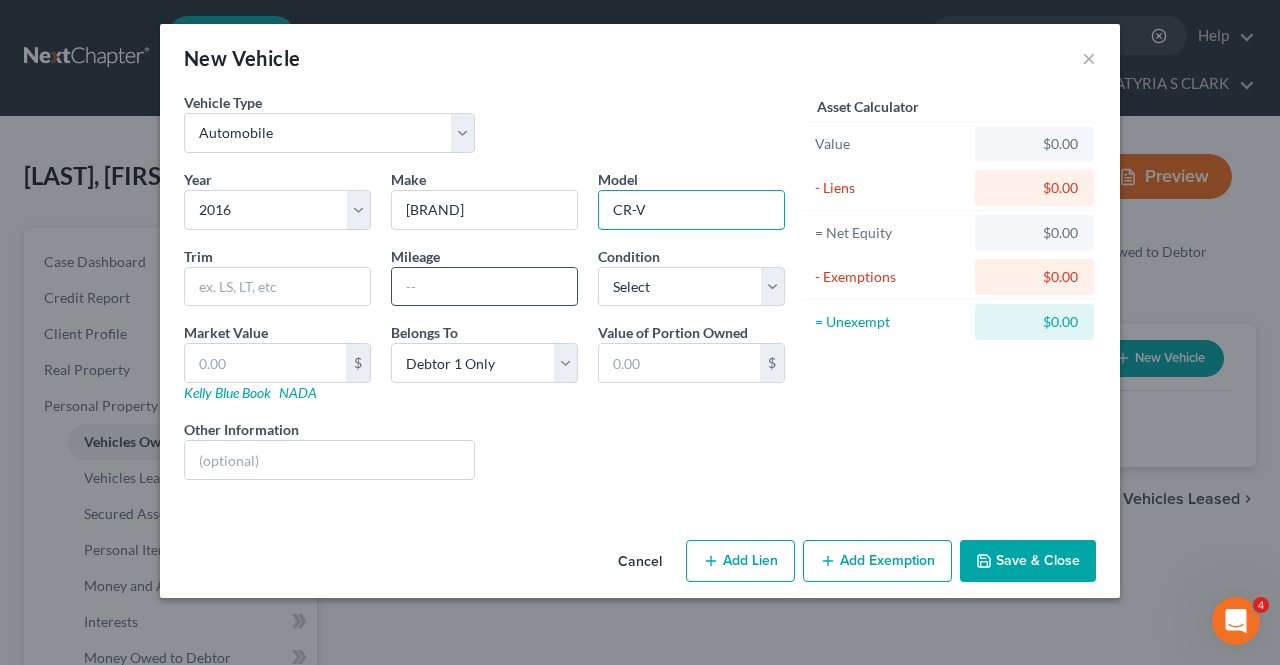 type on "CR-V" 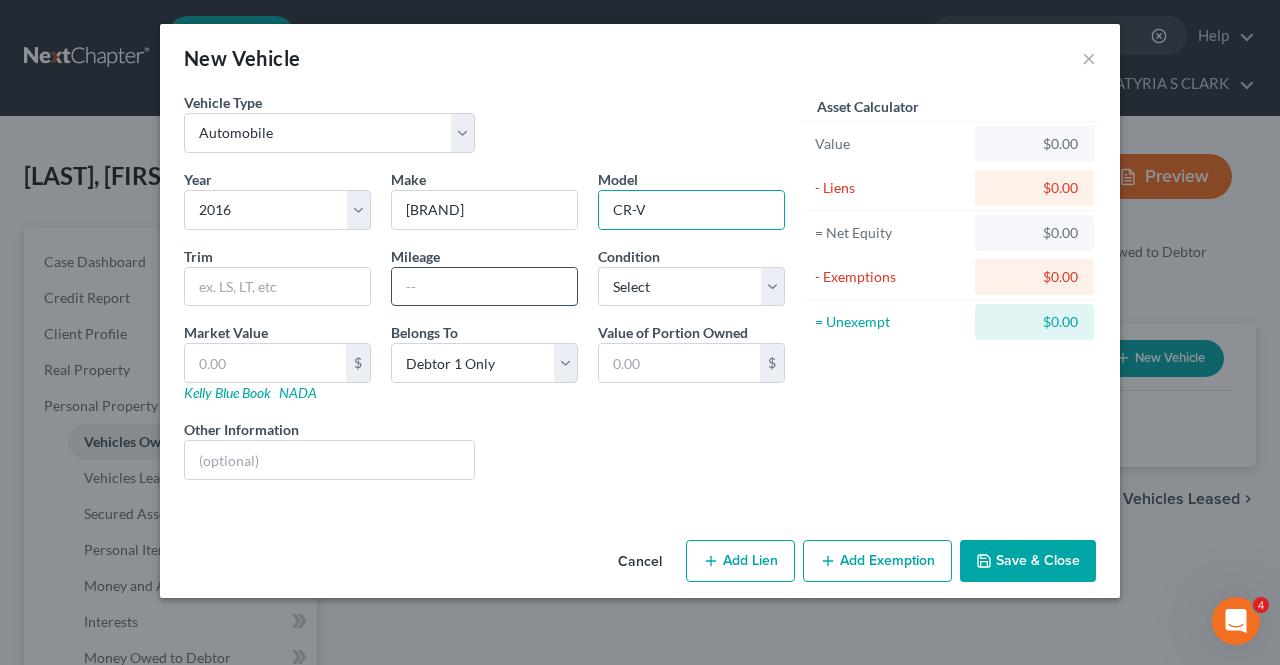 click at bounding box center (484, 287) 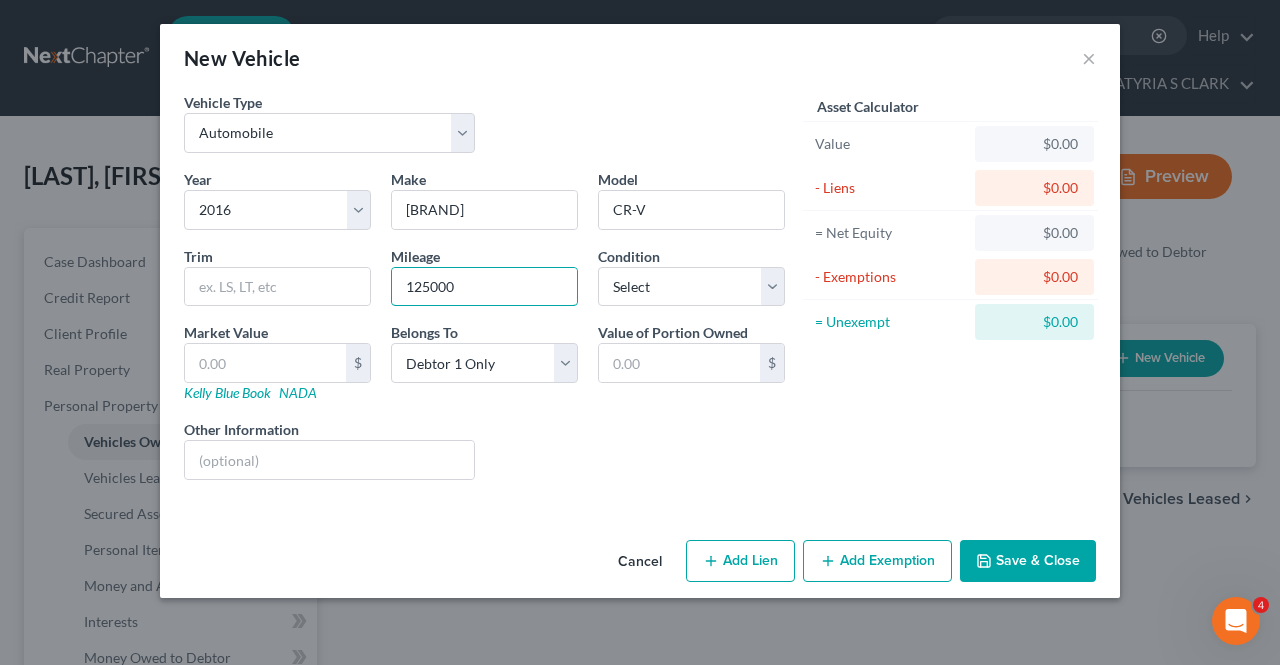 type on "125000" 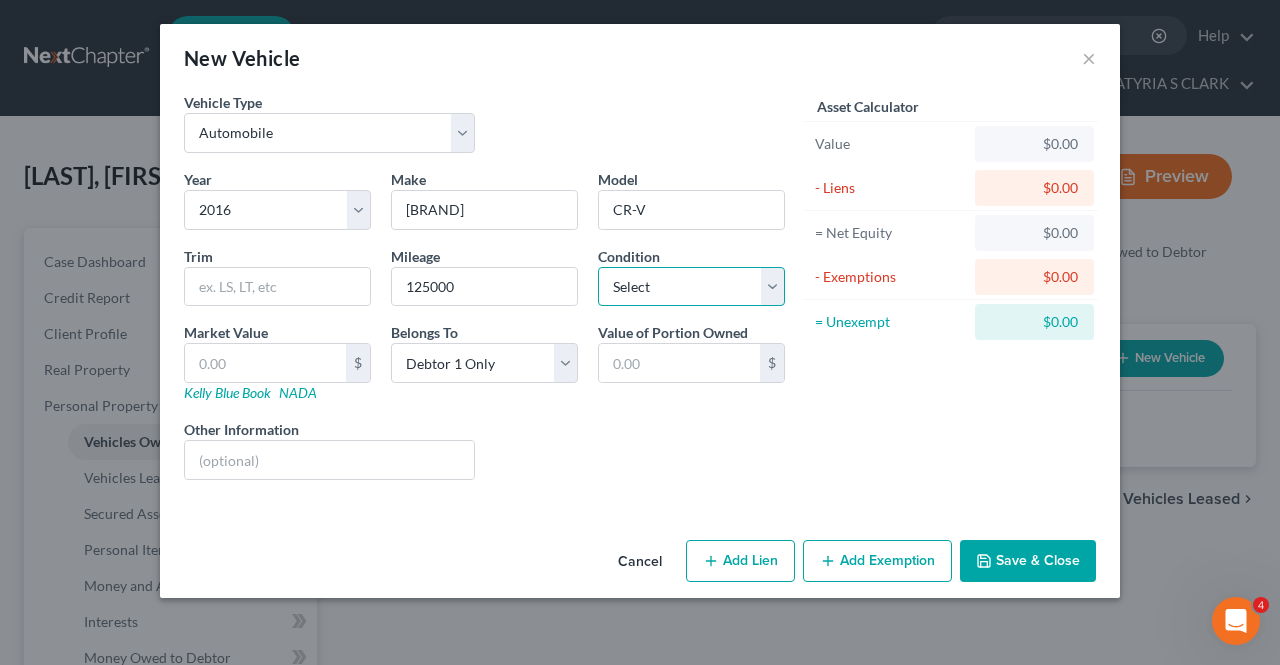 select on "3" 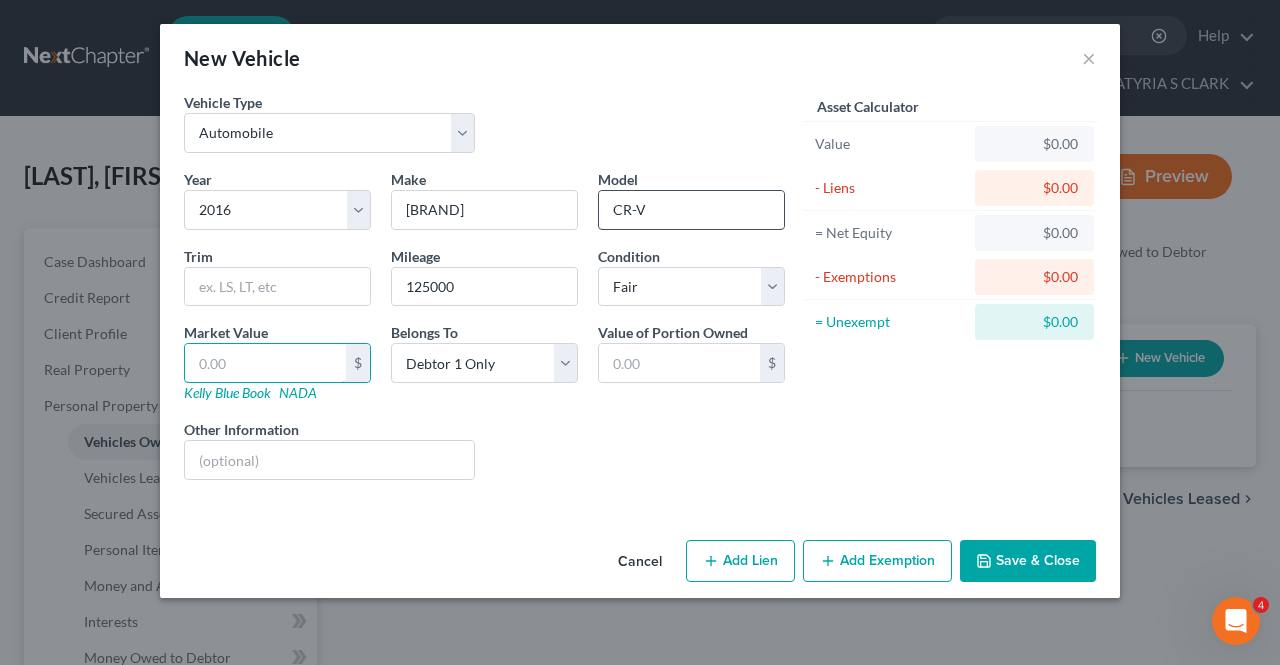 type on "8" 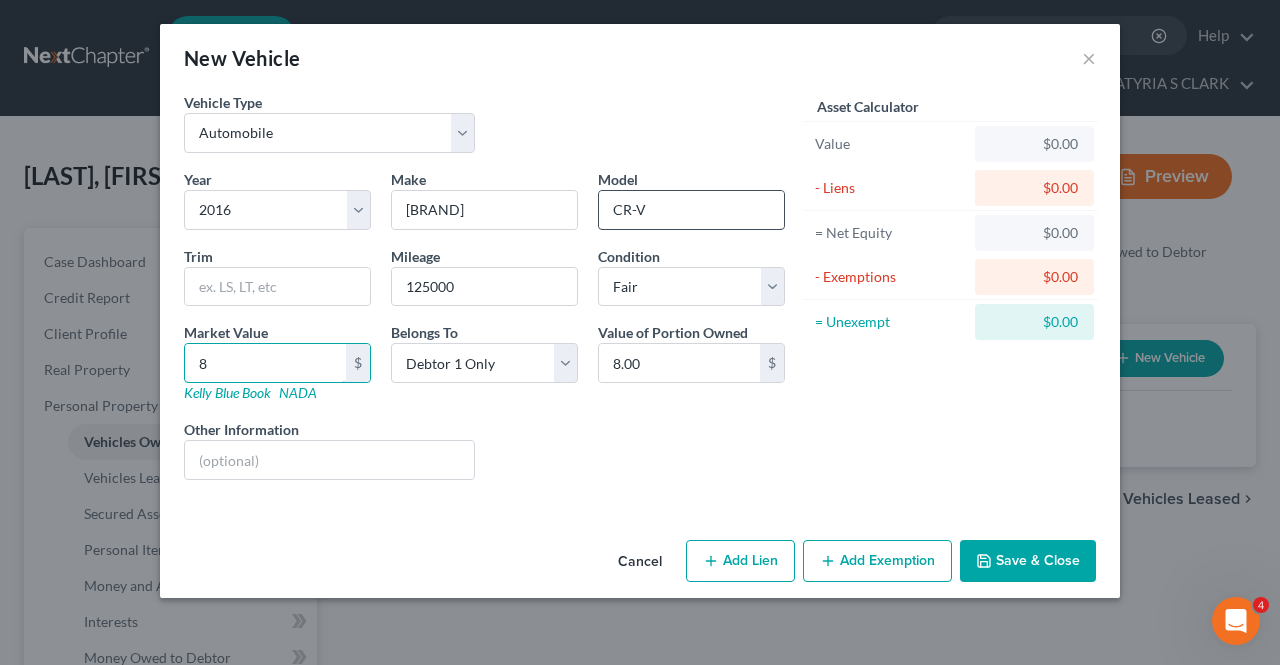 type on "80" 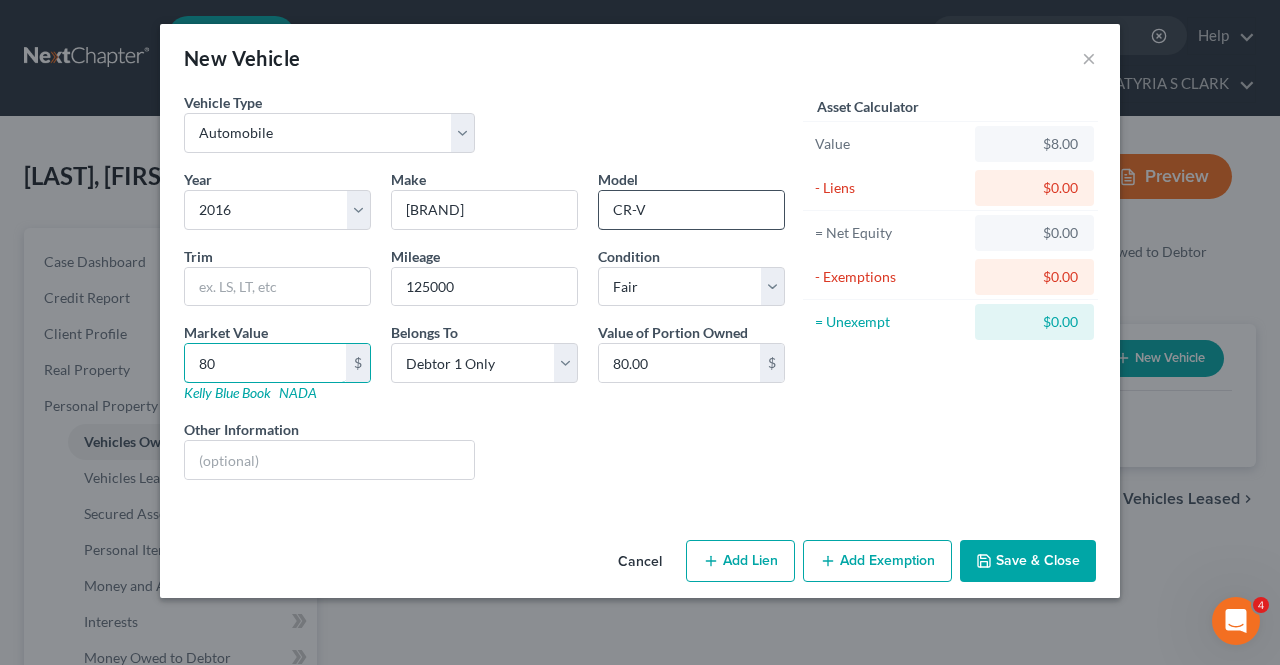 type on "800" 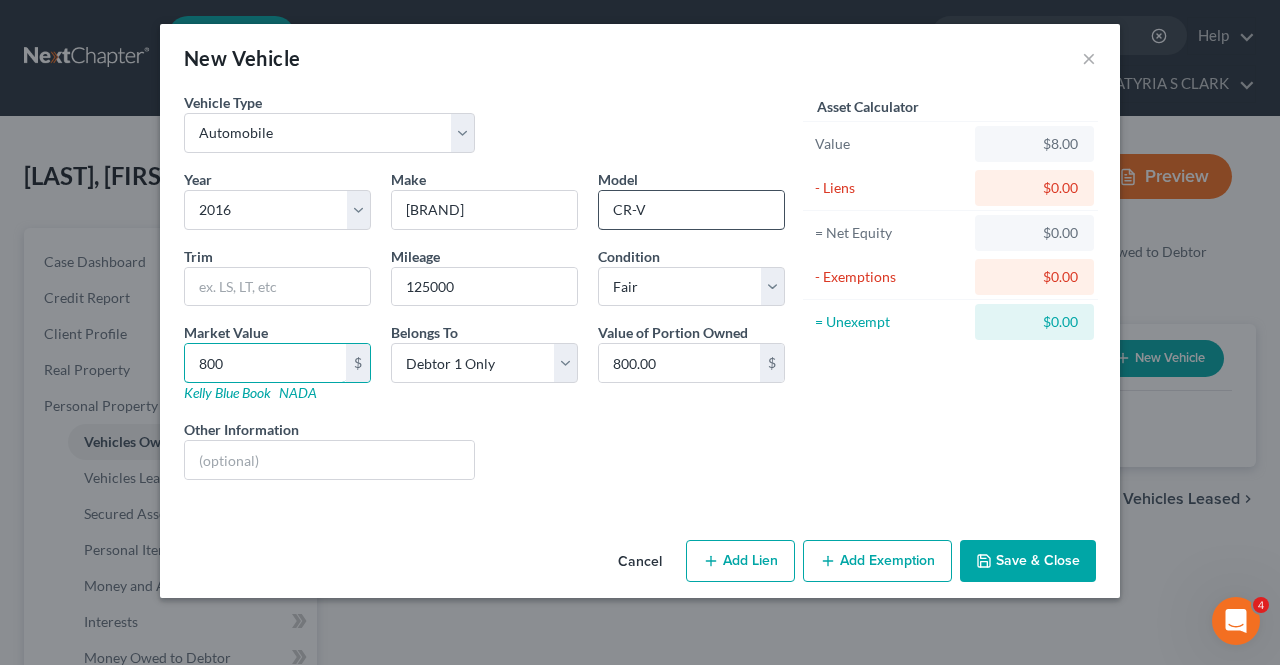 type on "8000" 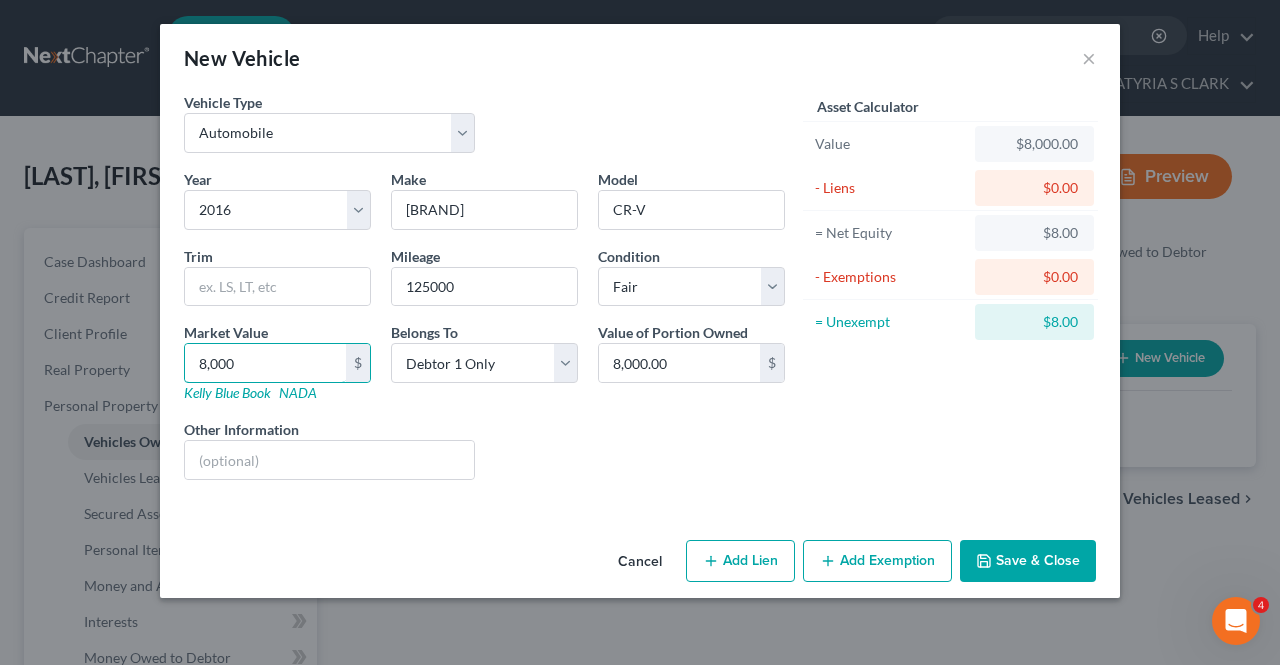 type on "9" 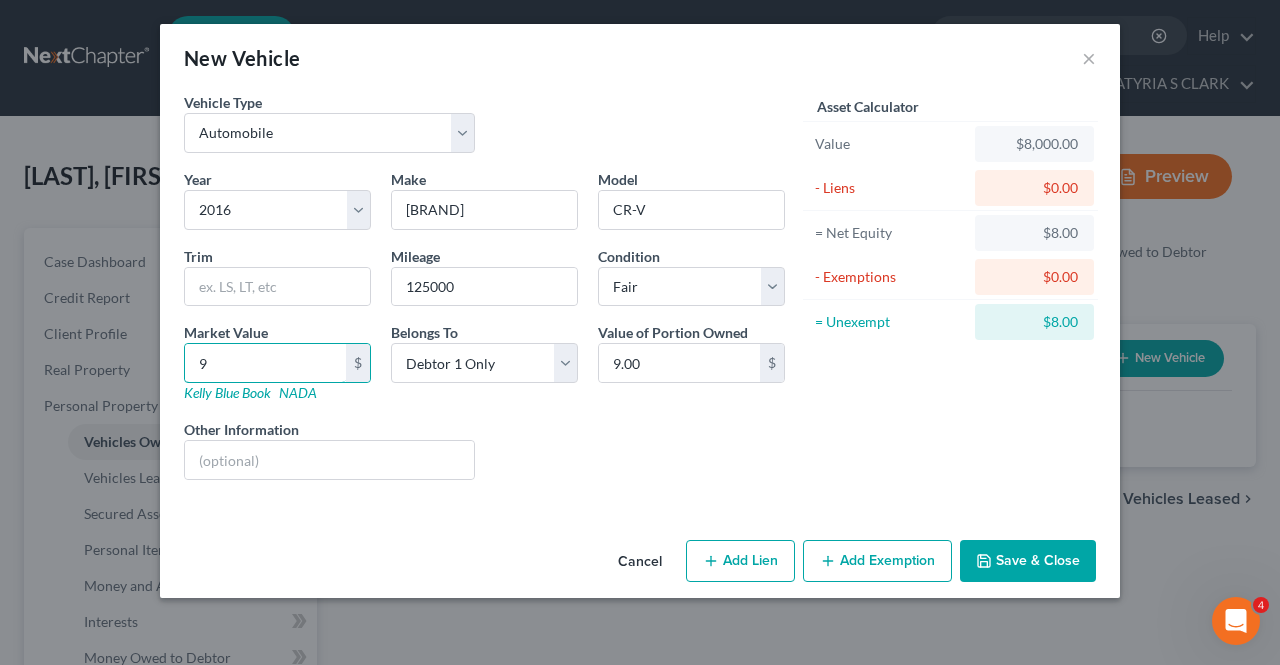 type on "90" 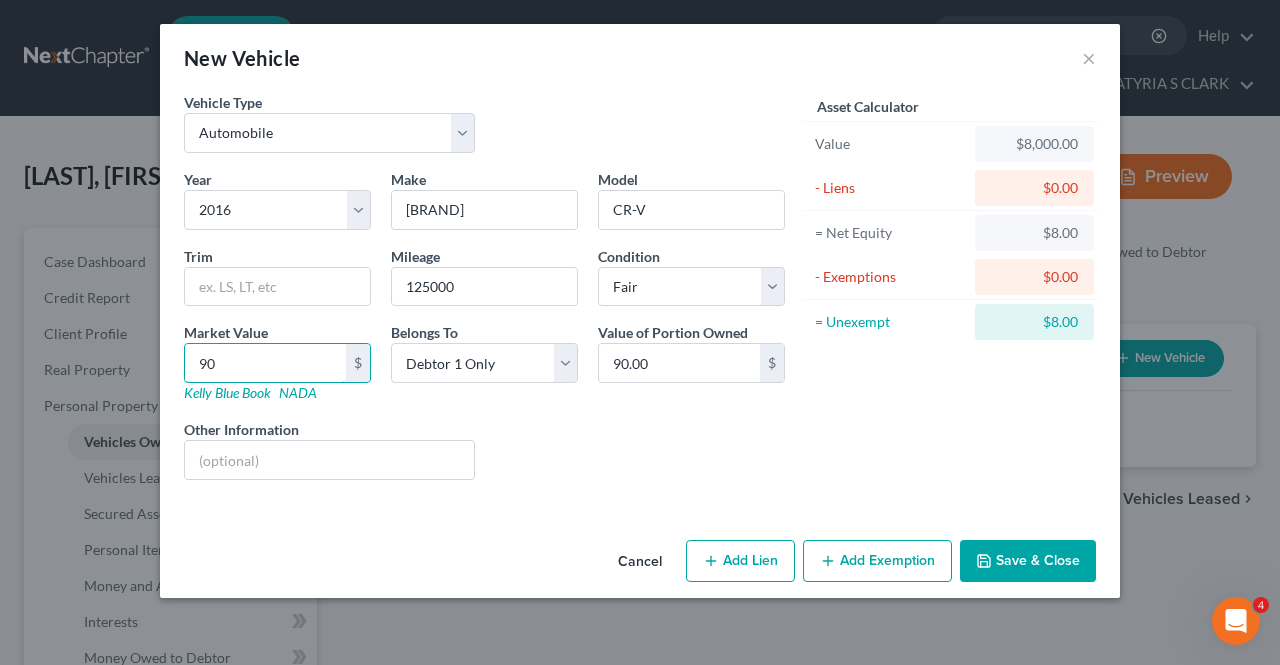 type on "900" 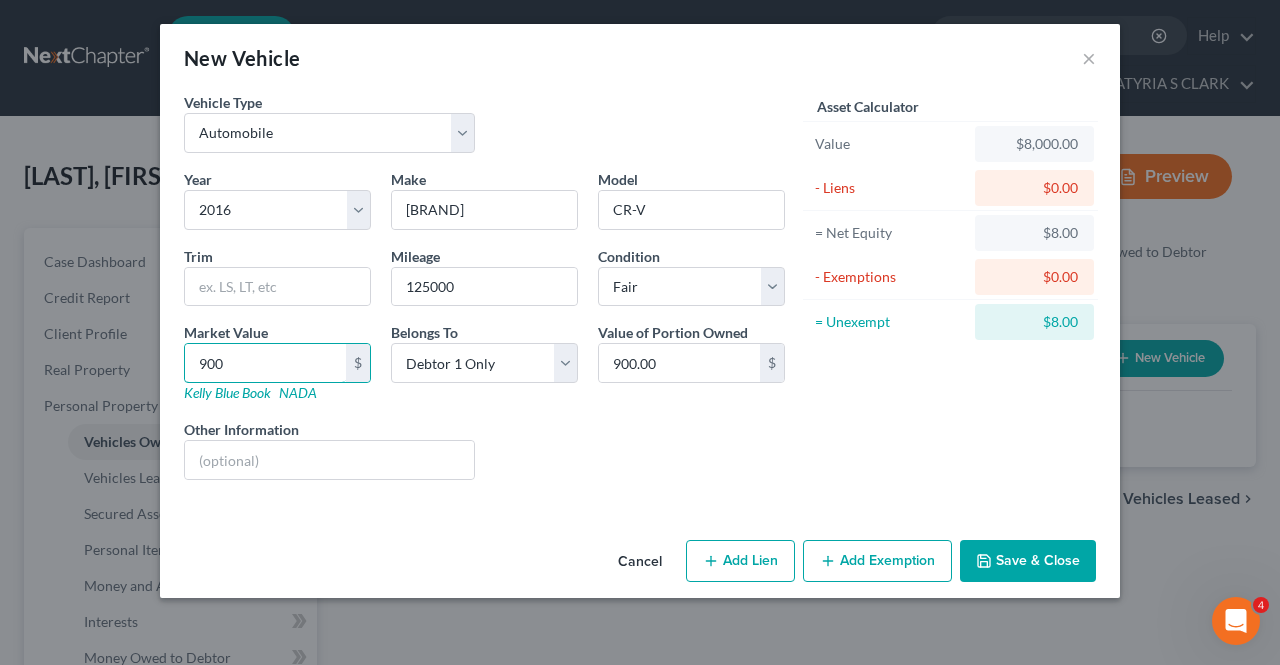 type on "9000" 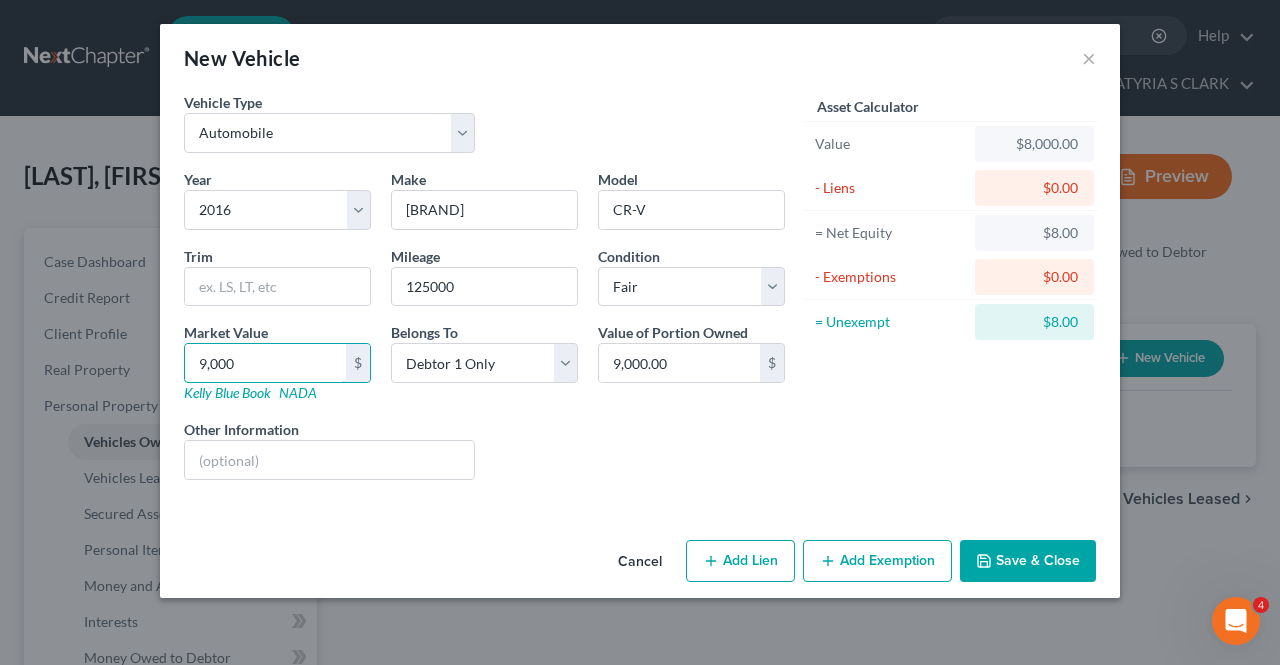 type on "9,000" 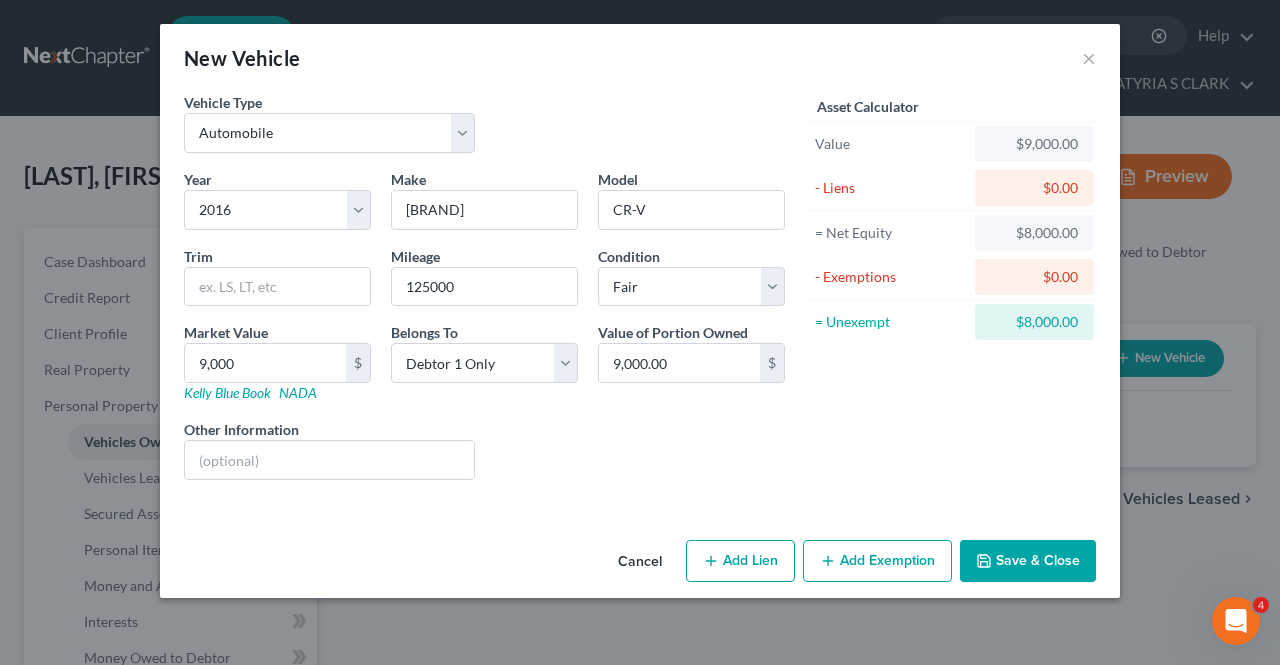 click on "Save & Close" at bounding box center (1028, 561) 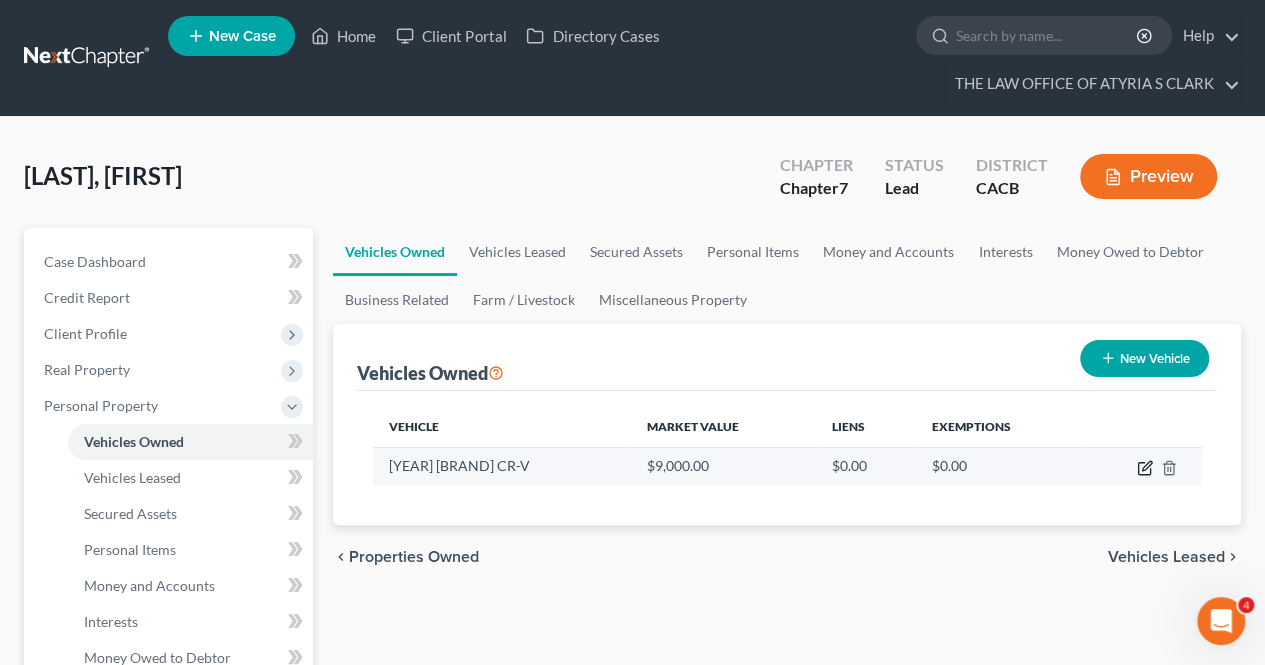 click 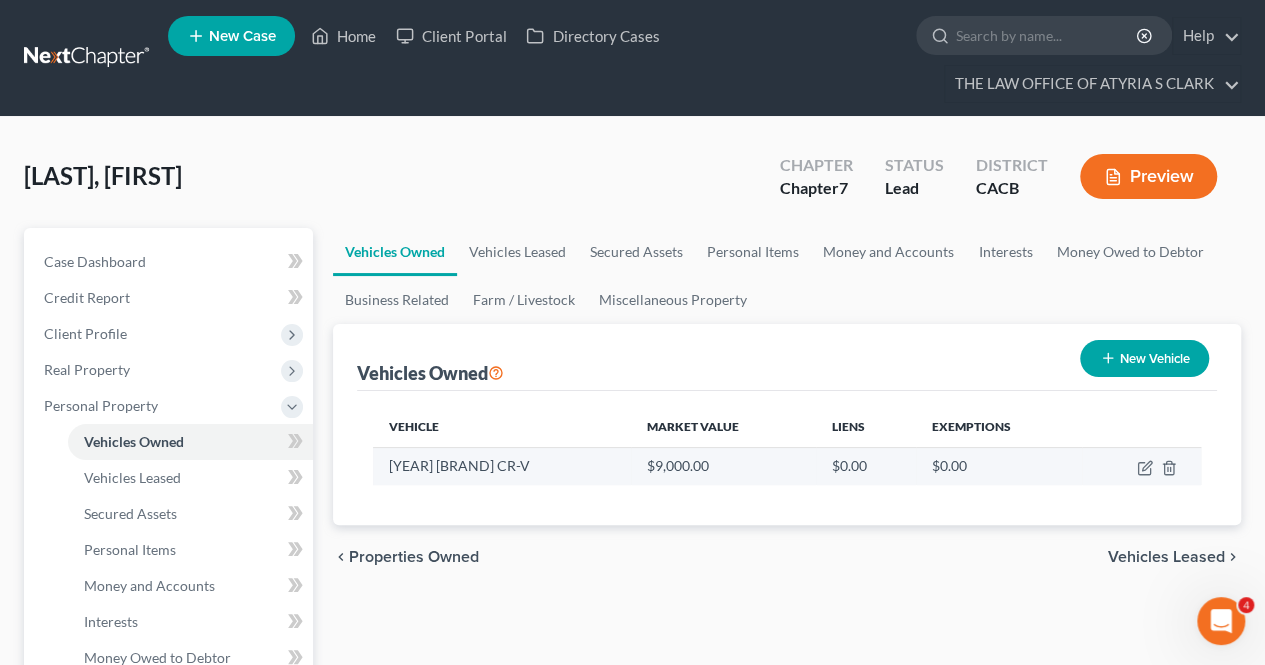select on "0" 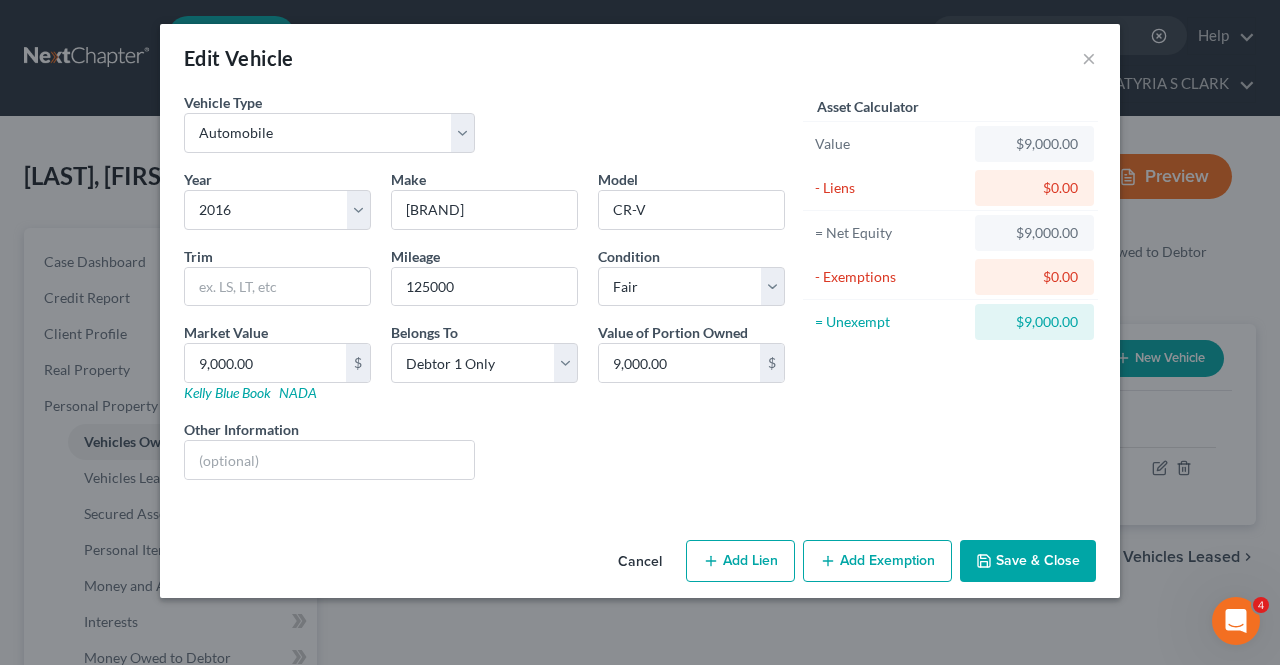 click on "Add Lien" at bounding box center [740, 561] 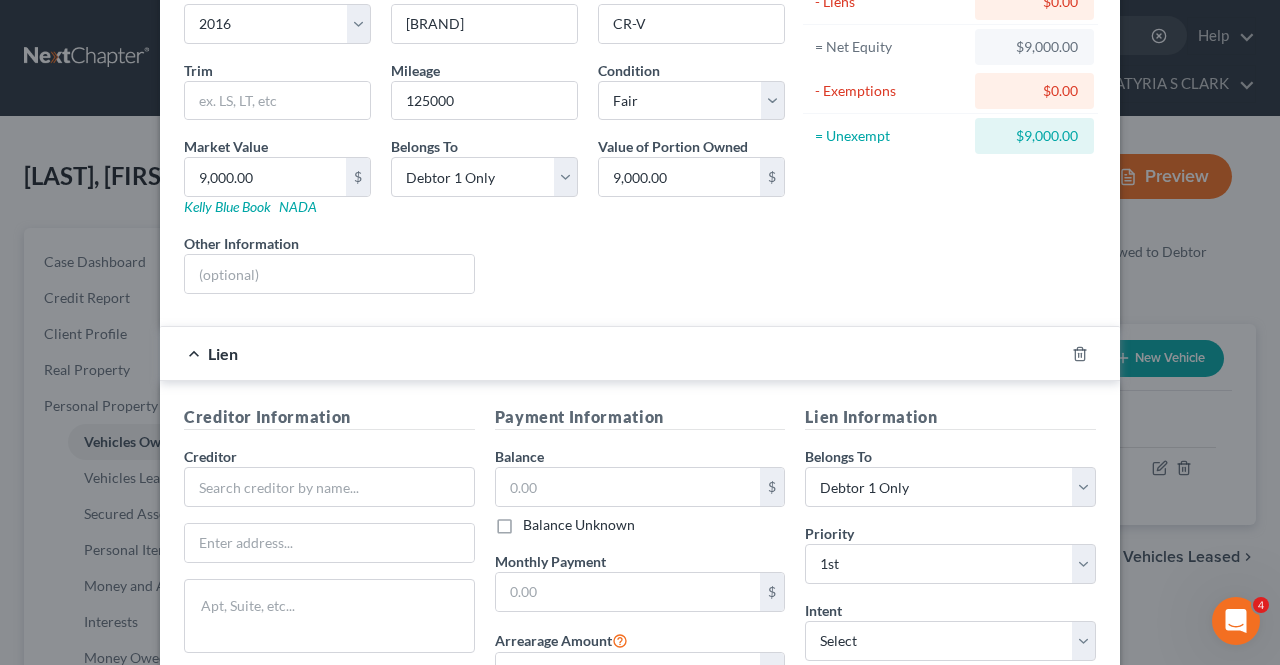 scroll, scrollTop: 197, scrollLeft: 0, axis: vertical 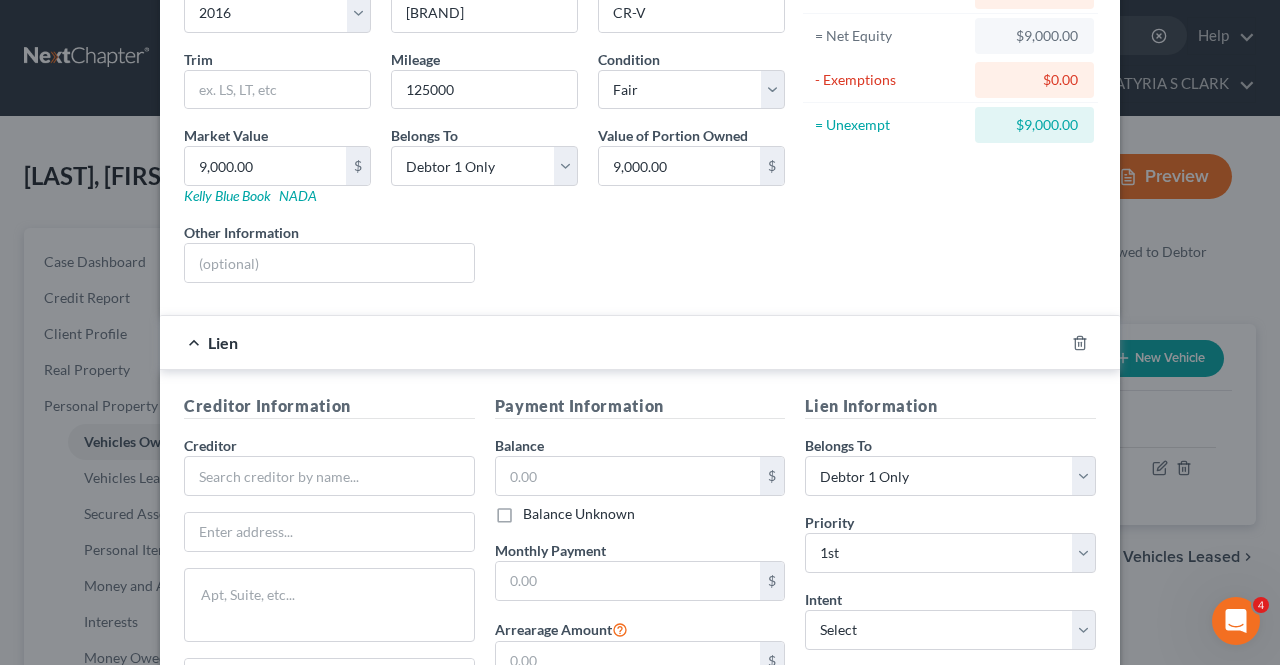 click at bounding box center [1092, 343] 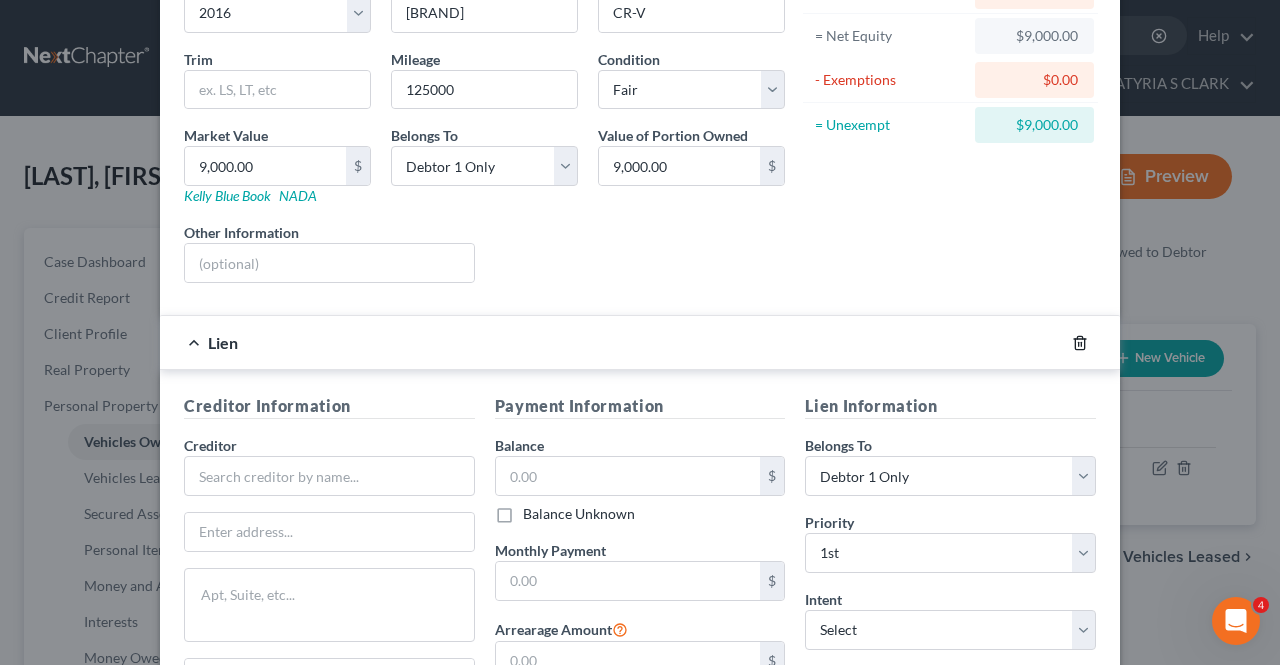 click 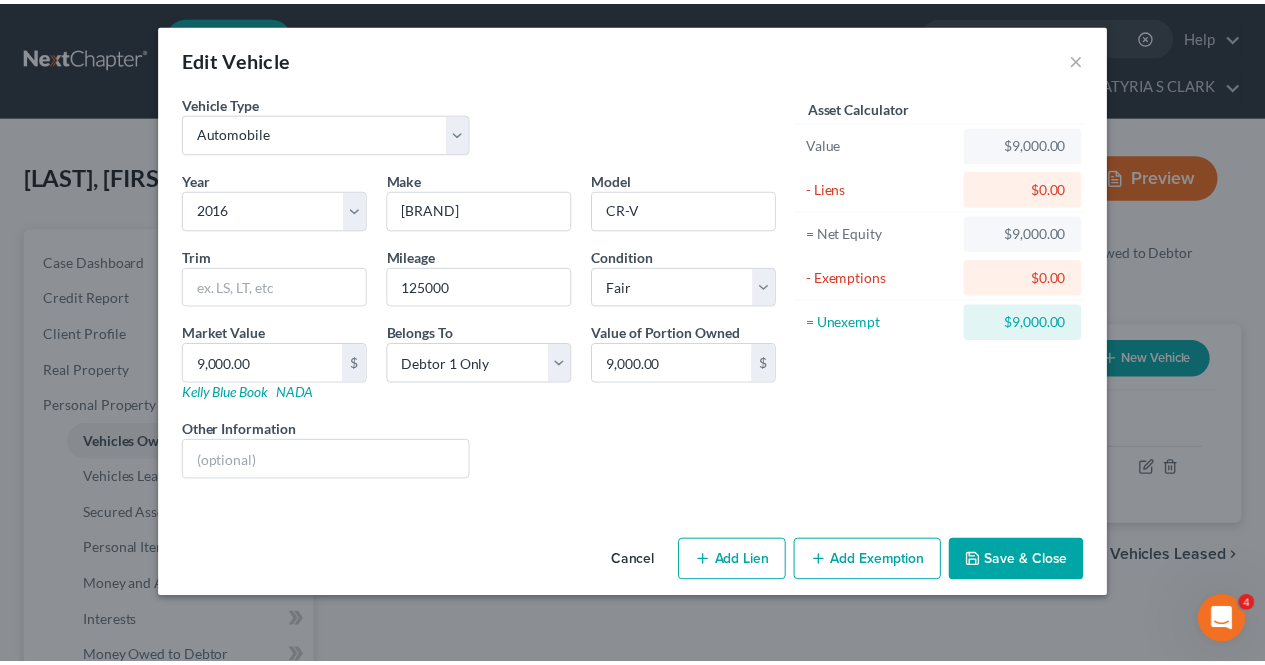 scroll, scrollTop: 0, scrollLeft: 0, axis: both 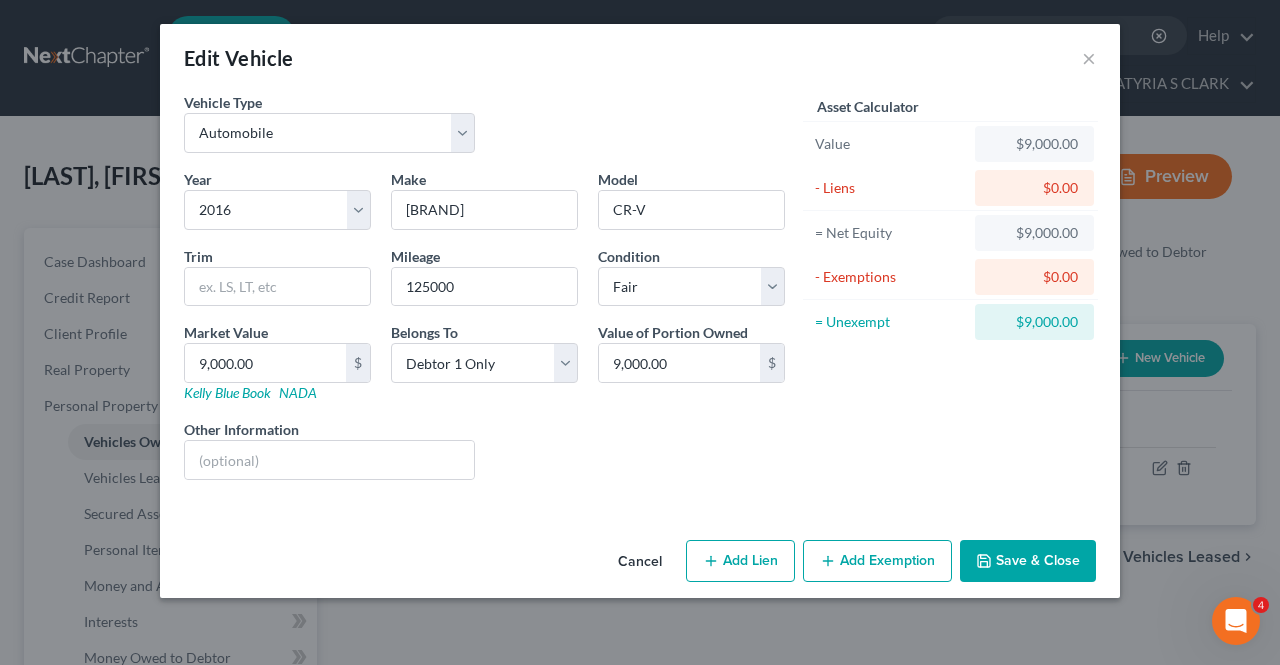 click on "Edit Vehicle × Vehicle Type Select Automobile Truck Trailer Watercraft Aircraft Motor Home Atv Other Vehicle Year Select 2026 2025 2024 2023 2022 2021 2020 2019 2018 2017 2016 2015 2014 2013 2012 2011 2010 2009 2008 2007 2006 2005 2004 2003 2002 2001 2000 1999 1998 1997 1996 1995 1994 1993 1992 1991 1990 1989 1988 1987 1986 1985 1984 1983 1982 1981 1980 1979 1978 1977 1976 1975 1974 1973 1972 1971 1970 1969 1968 1967 1966 1965 1964 1963 1962 1961 1960 1959 1958 1957 1956 1955 1954 1953 1952 1951 1950 1949 1948 1947 1946 1945 1944 1943 1942 1941 1940 1939 1938 1937 1936 1935 1934 1933 1932 1931 1930 1929 1928 1927 1926 1925 1924 1923 1922 1921 1920 1919 1918 1917 1916 1915 1914 1913 1912 1911 1910 1909 1908 1907 1906 1905 1904 1903 1902 1901
Make
*
[BRAND] Model CR-V Trim Mileage 125000 Condition Select Excellent Very Good Good Fair Poor Market Value 9,000.00 $ Kelly Blue Book NADA
Belongs To
*
Select Debtor 1 Only Debtor 2 Only Debtor 1 And Debtor 2 Only Community Property $" at bounding box center (640, 332) 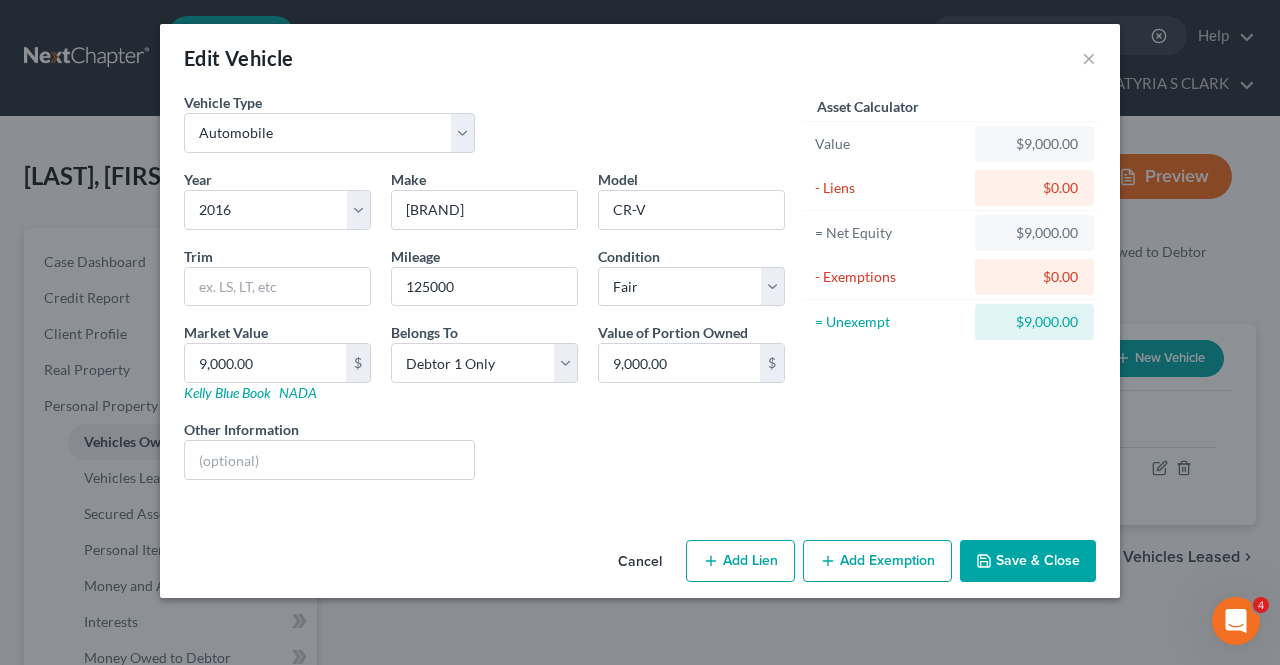 click on "Save & Close" at bounding box center (1028, 561) 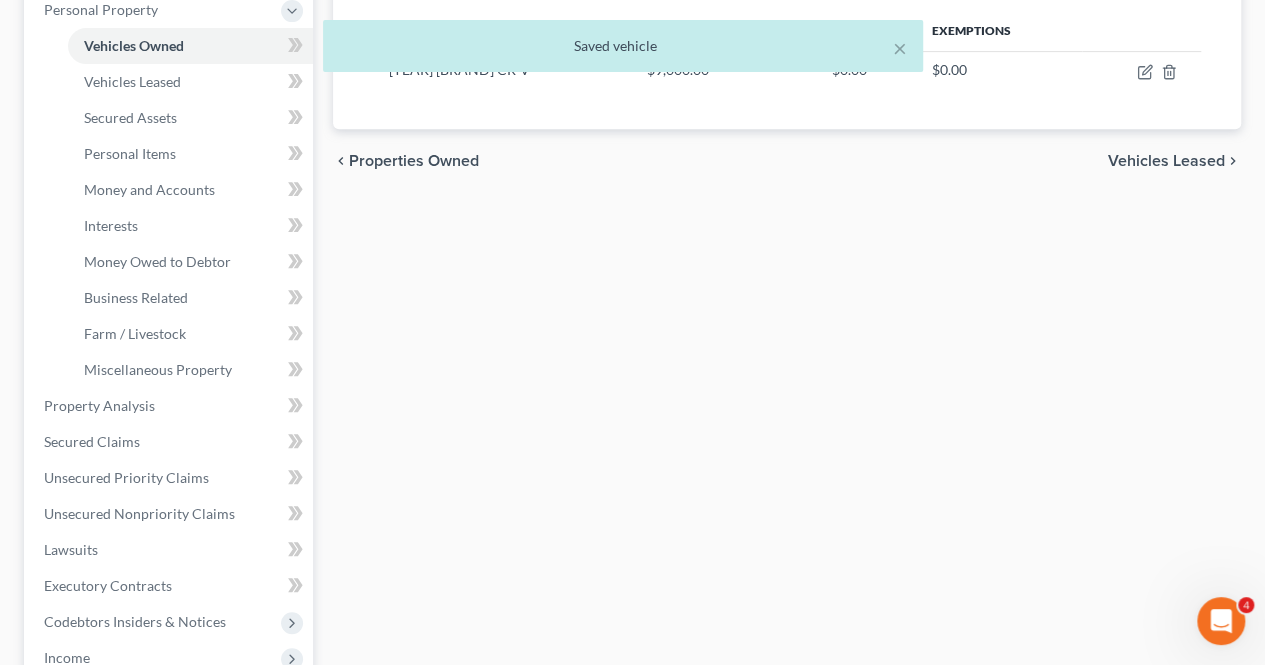 scroll, scrollTop: 466, scrollLeft: 0, axis: vertical 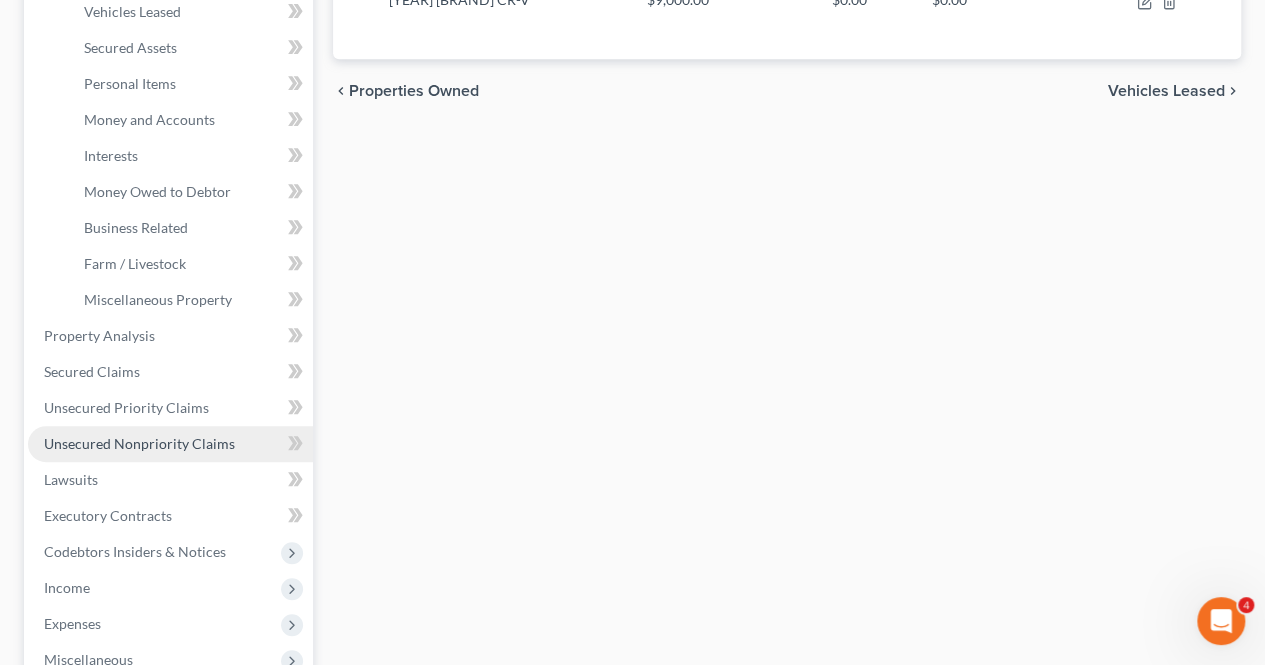 click on "Unsecured Nonpriority Claims" at bounding box center (170, 444) 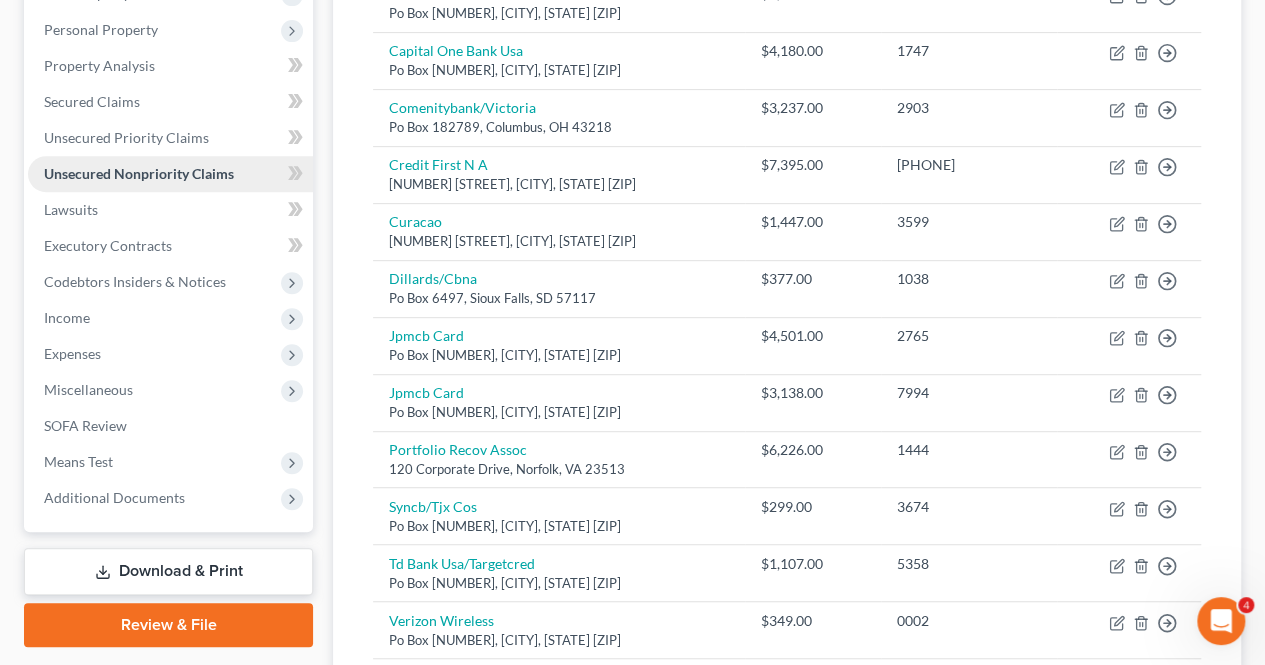 scroll, scrollTop: 0, scrollLeft: 0, axis: both 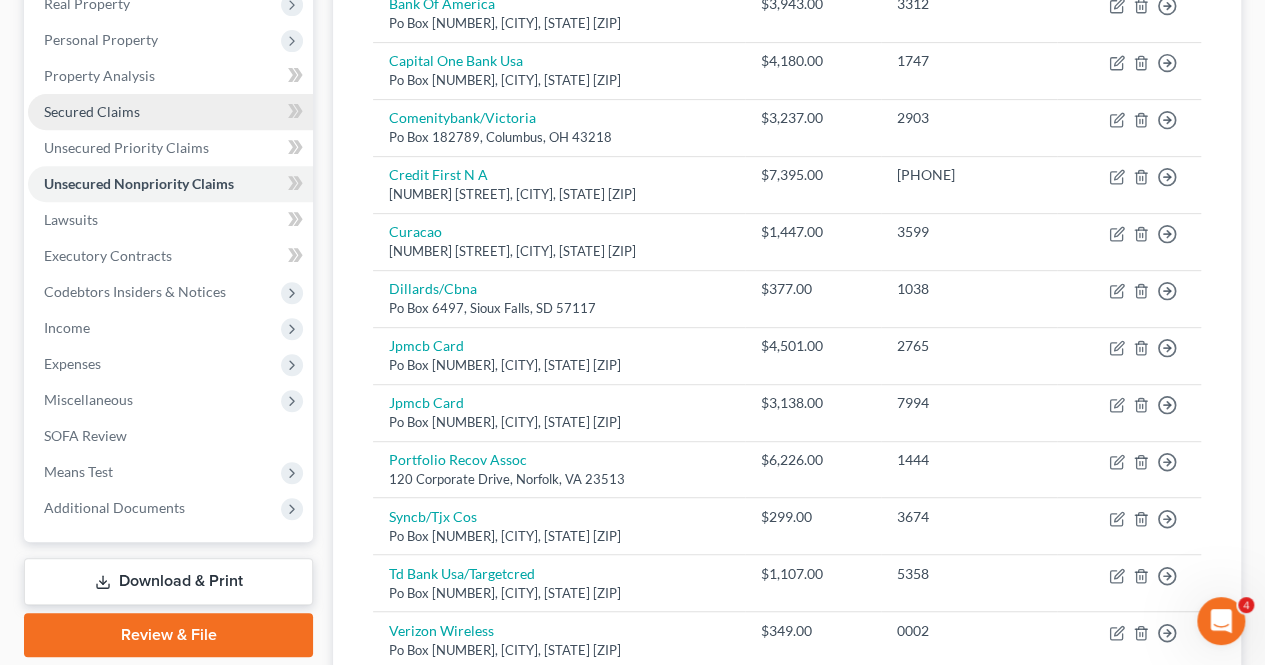 click on "Secured Claims" at bounding box center [170, 112] 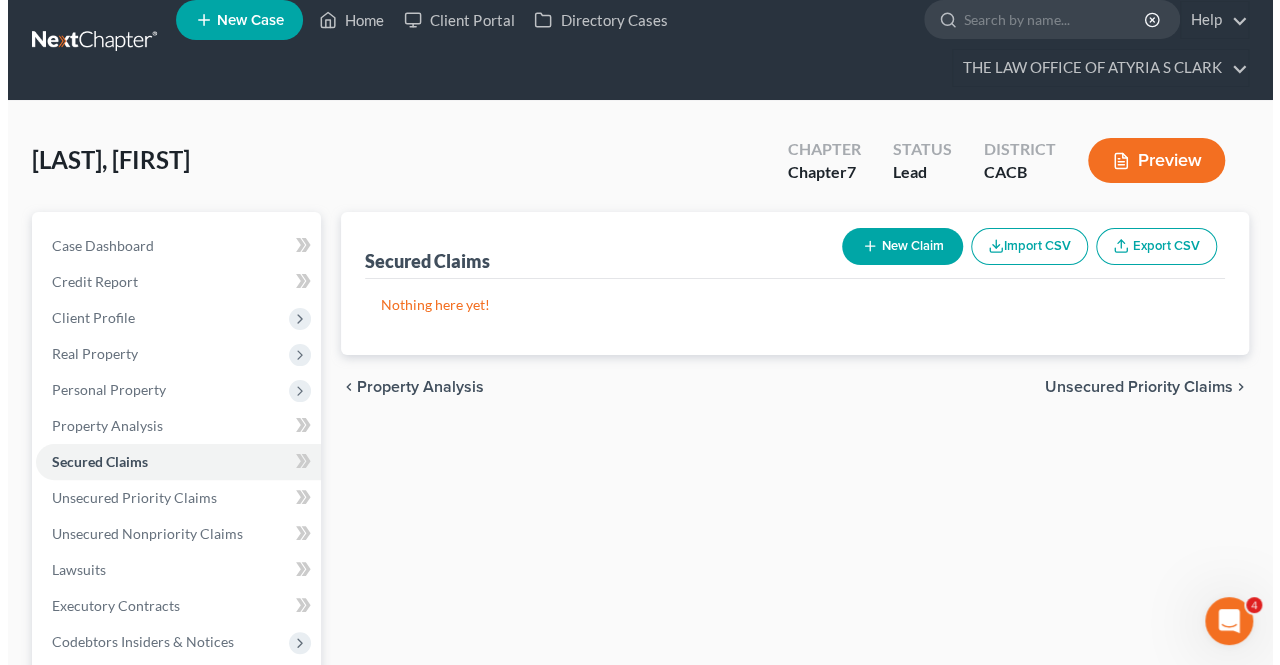 scroll, scrollTop: 0, scrollLeft: 0, axis: both 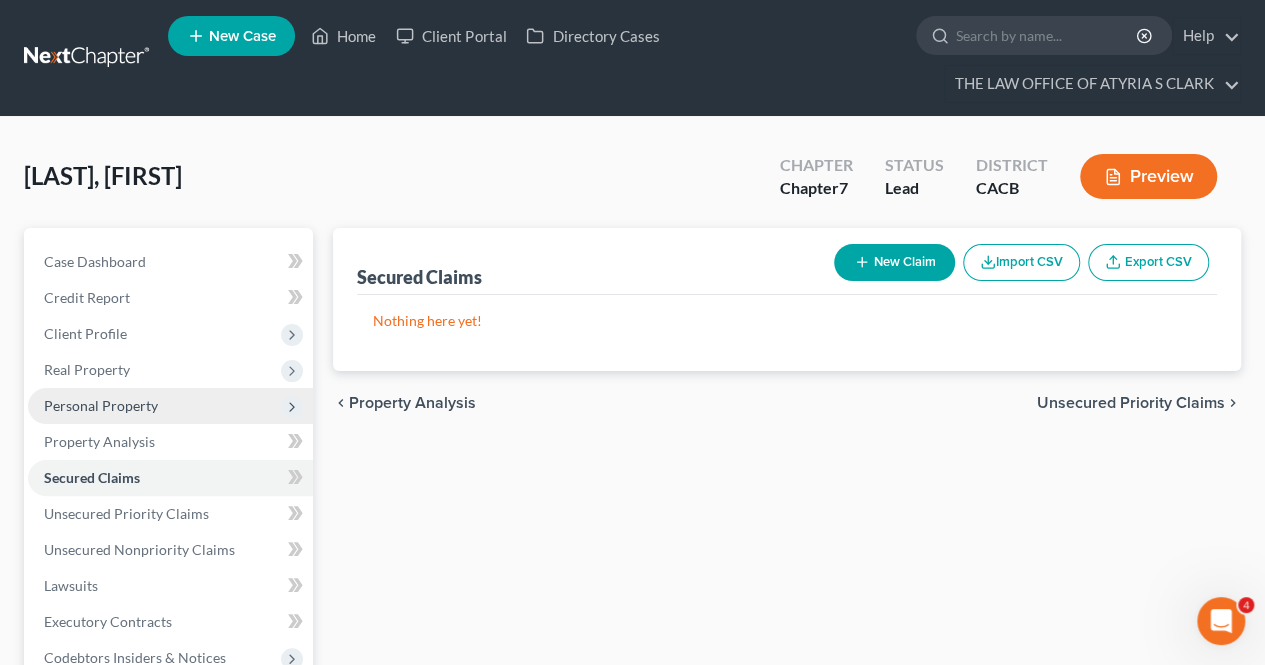 click on "Personal Property" at bounding box center (170, 406) 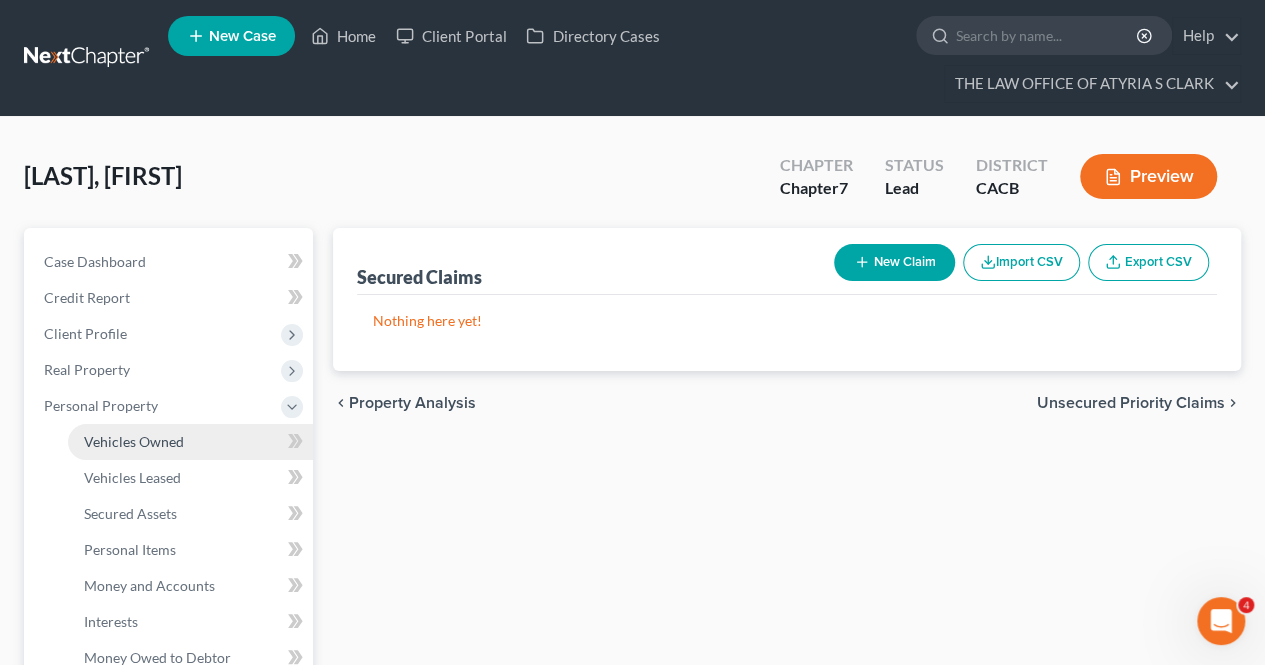 click on "Vehicles Owned" at bounding box center (190, 442) 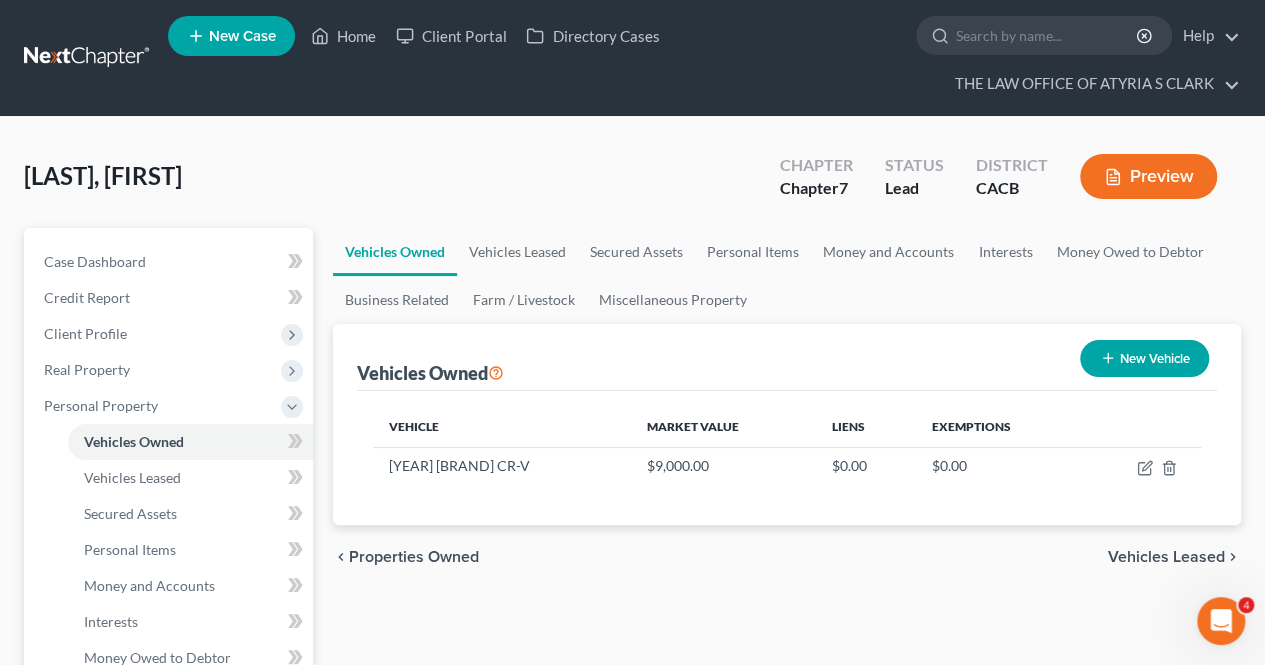 click on "New Vehicle" at bounding box center (1144, 358) 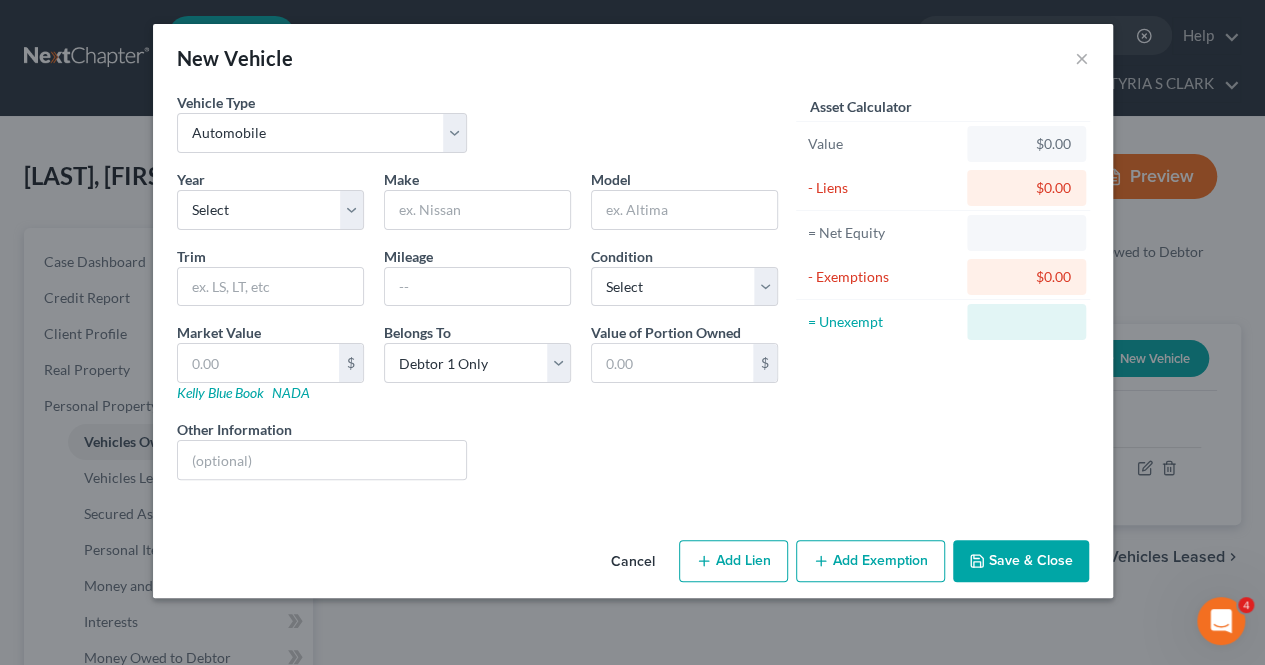 click on "New Vehicle × Vehicle Type Select Automobile Truck Trailer Watercraft Aircraft Motor Home Atv Other Vehicle Year Select 2026 2025 2024 2023 2022 2021 2020 2019 2018 2017 2016 2015 2014 2013 2012 2011 2010 2009 2008 2007 2006 2005 2004 2003 2002 2001 2000 1999 1998 1997 1996 1995 1994 1993 1992 1991 1990 1989 1988 1987 1986 1985 1984 1983 1982 1981 1980 1979 1978 1977 1976 1975 1974 1973 1972 1971 1970 1969 1968 1967 1966 1965 1964 1963 1962 1961 1960 1959 1958 1957 1956 1955 1954 1953 1952 1951 1950 1949 1948 1947 1946 1945 1944 1943 1942 1941 1940 1939 1938 1937 1936 1935 1934 1933 1932 1931 1930 1929 1928 1927 1926 1925 1924 1923 1922 1921 1920 1919 1918 1917 1916 1915 1914 1913 1912 1911 1910 1909 1908 1907 1906 1905 1904 1903 1902 1901
Make
*
Model Trim Mileage Condition Select Excellent Very Good Good Fair Poor Market Value $ Kelly Blue Book NADA
Belongs To
*
Select Debtor 1 Only Debtor 2 Only Debtor 1 And Debtor 2 Only At Least One Of The Debtors And Another $" at bounding box center (632, 332) 